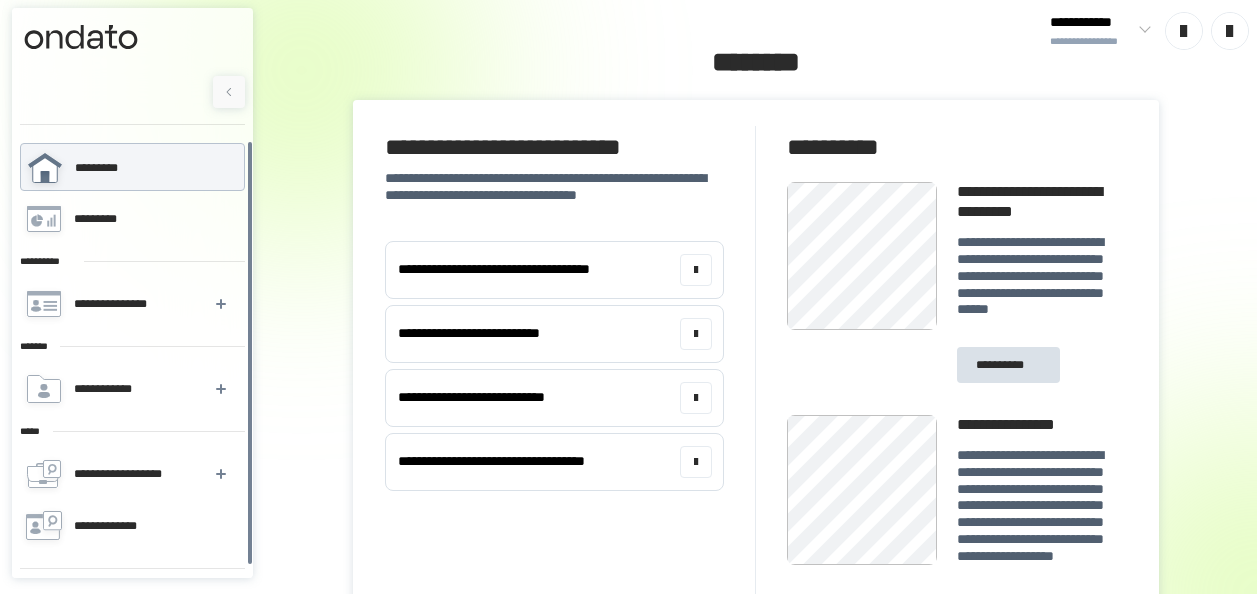 scroll, scrollTop: 0, scrollLeft: 0, axis: both 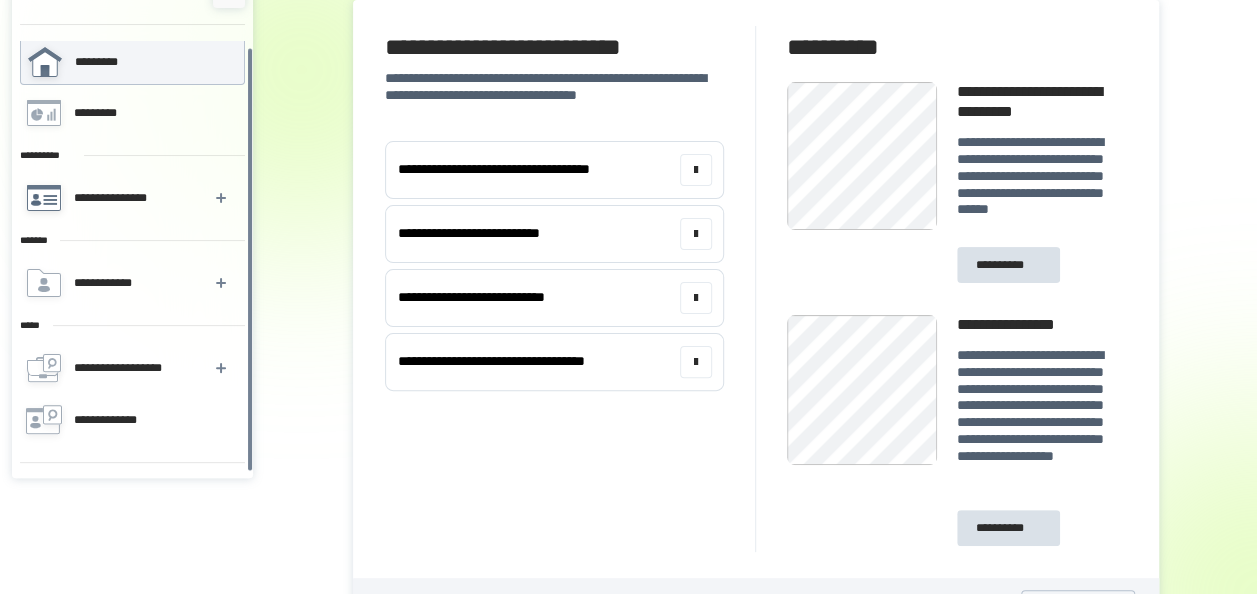 click on "**********" at bounding box center [131, 198] 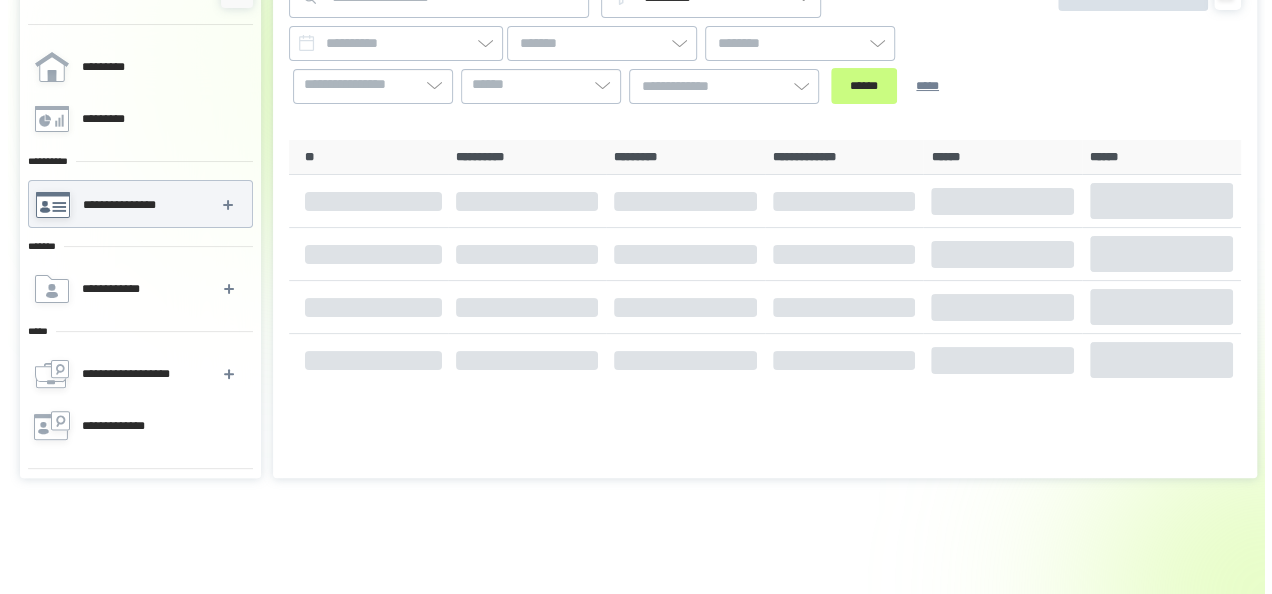 scroll, scrollTop: 0, scrollLeft: 0, axis: both 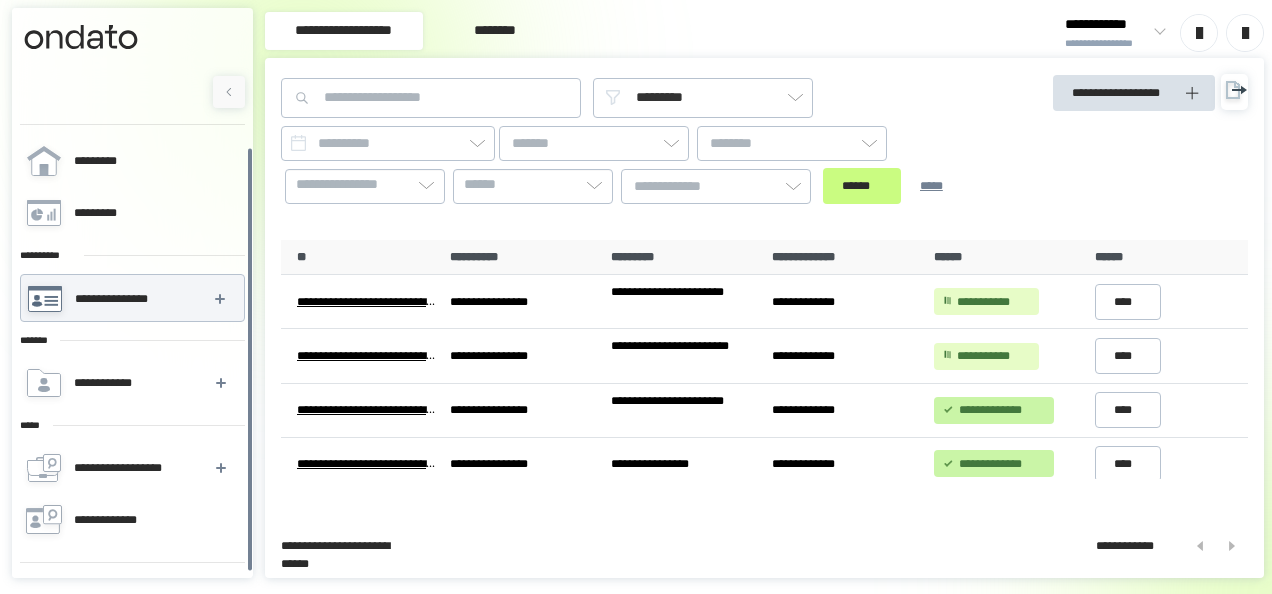 click on "********" at bounding box center (495, 31) 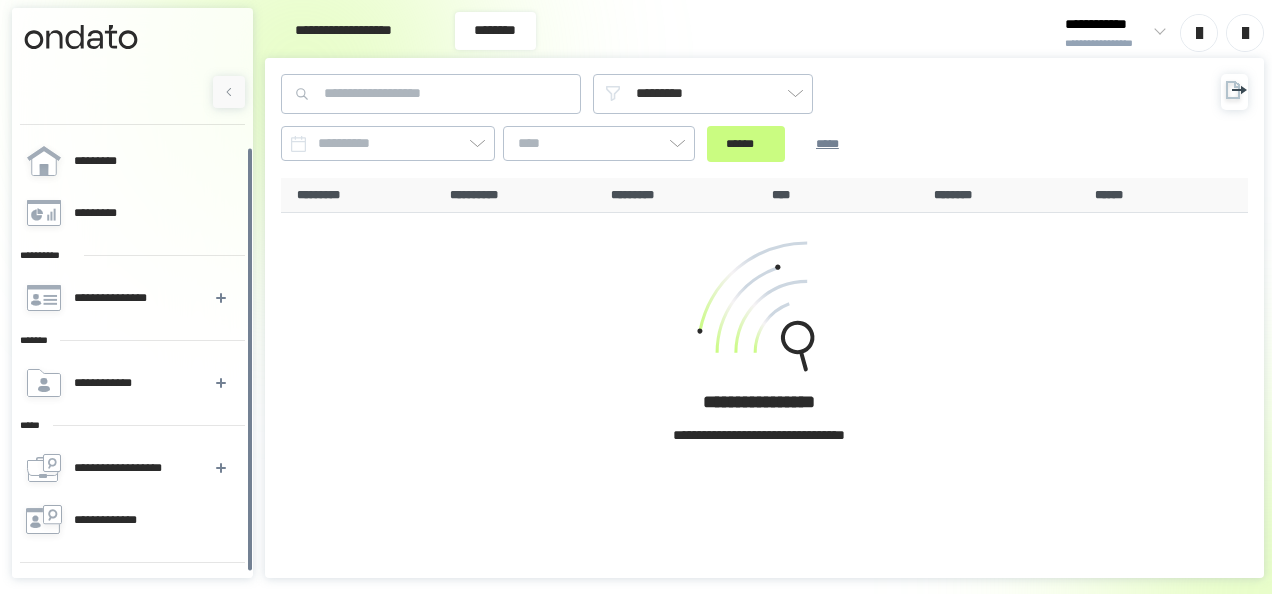 click at bounding box center (1245, 33) 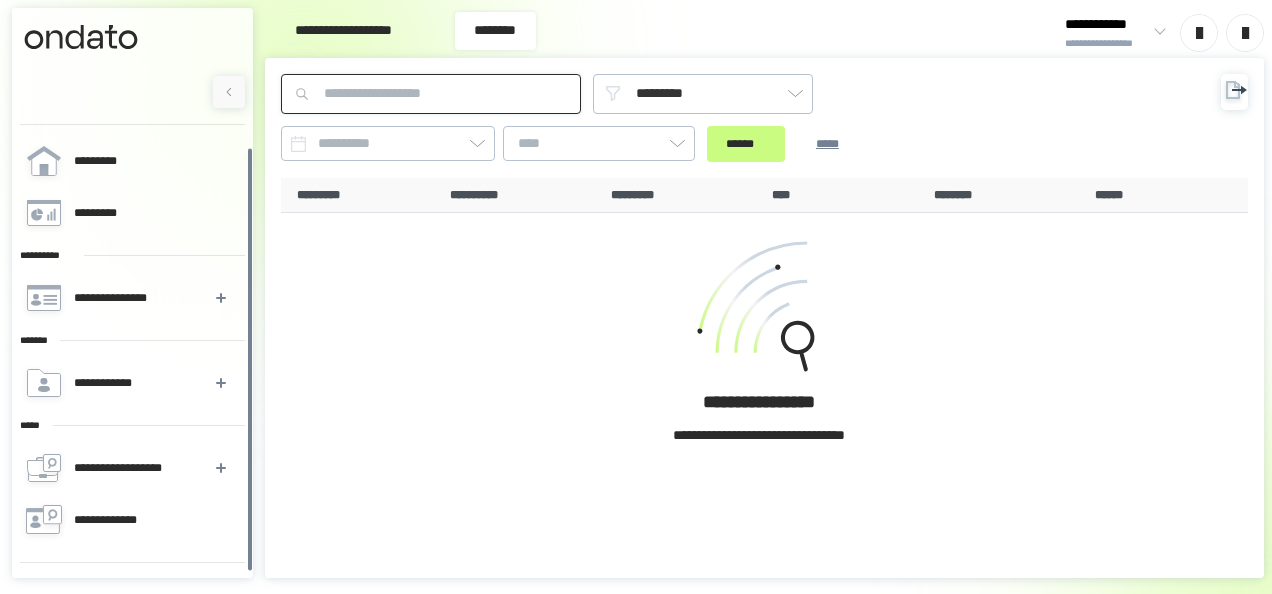 click at bounding box center (431, 94) 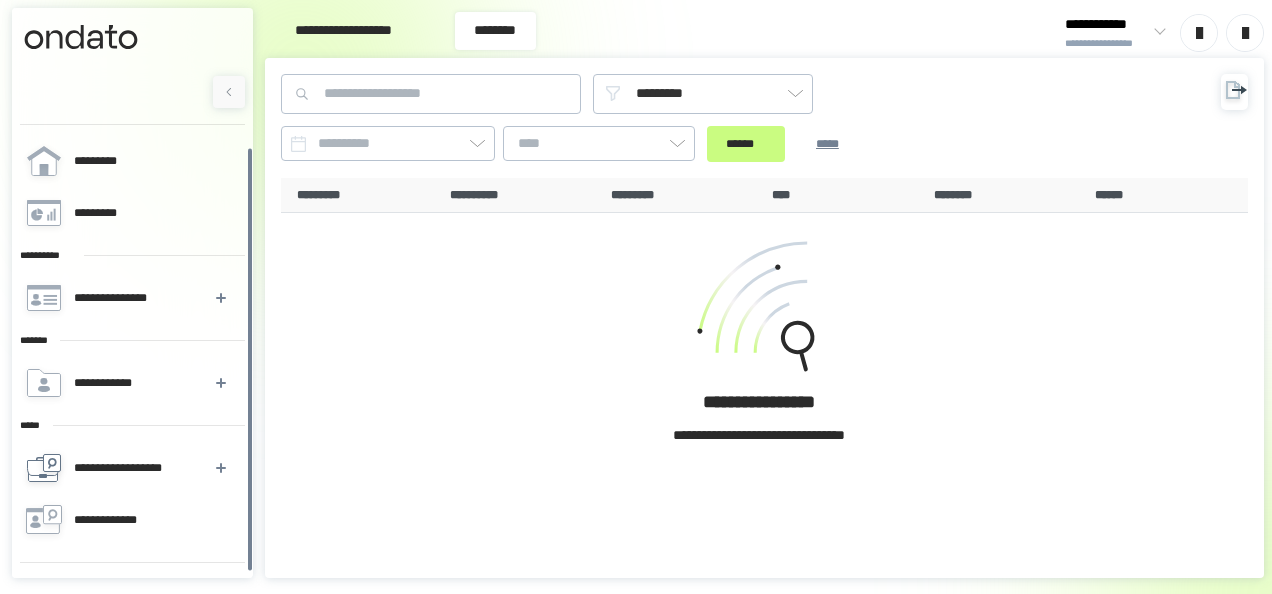 click 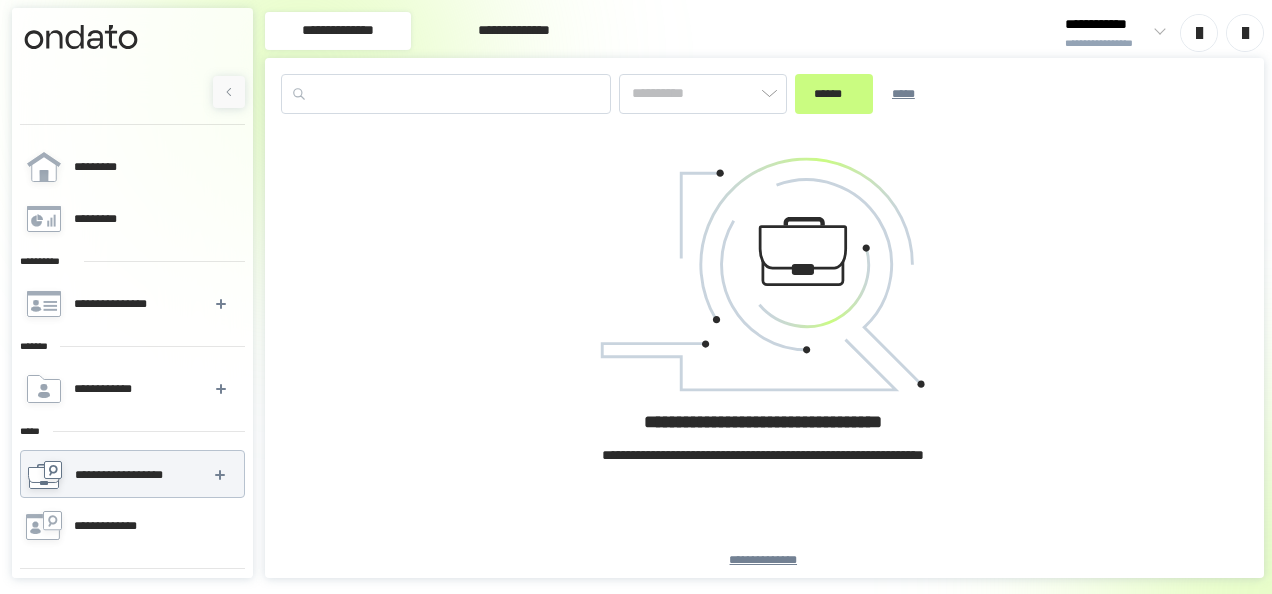 type on "*********" 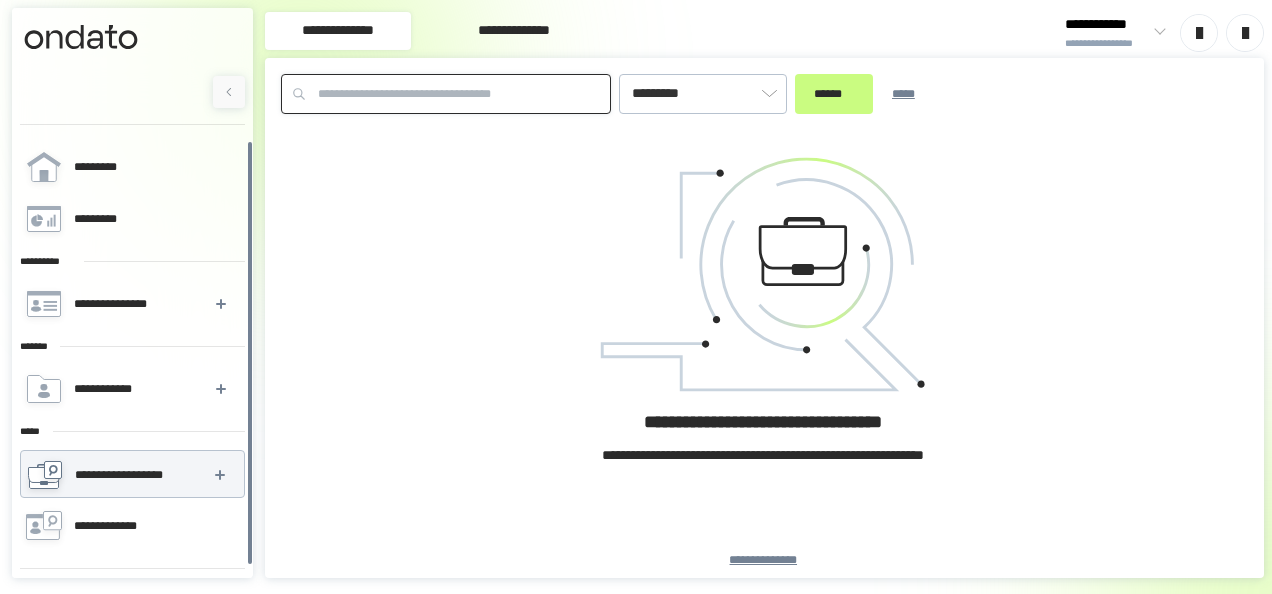 click at bounding box center [446, 94] 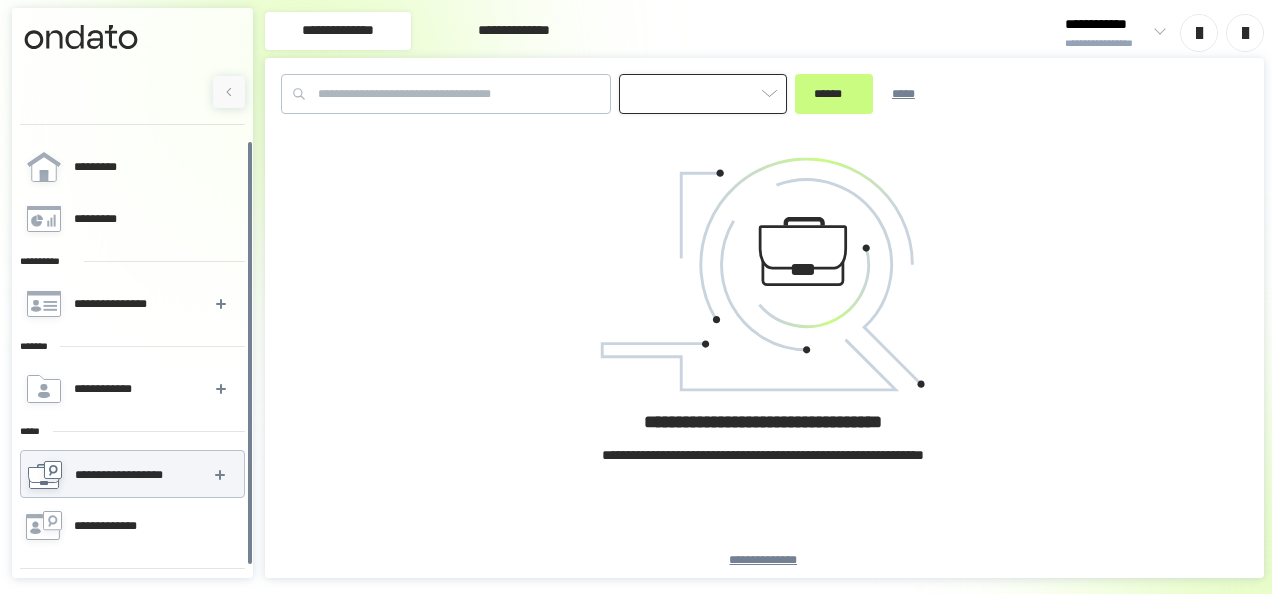 click at bounding box center (703, 94) 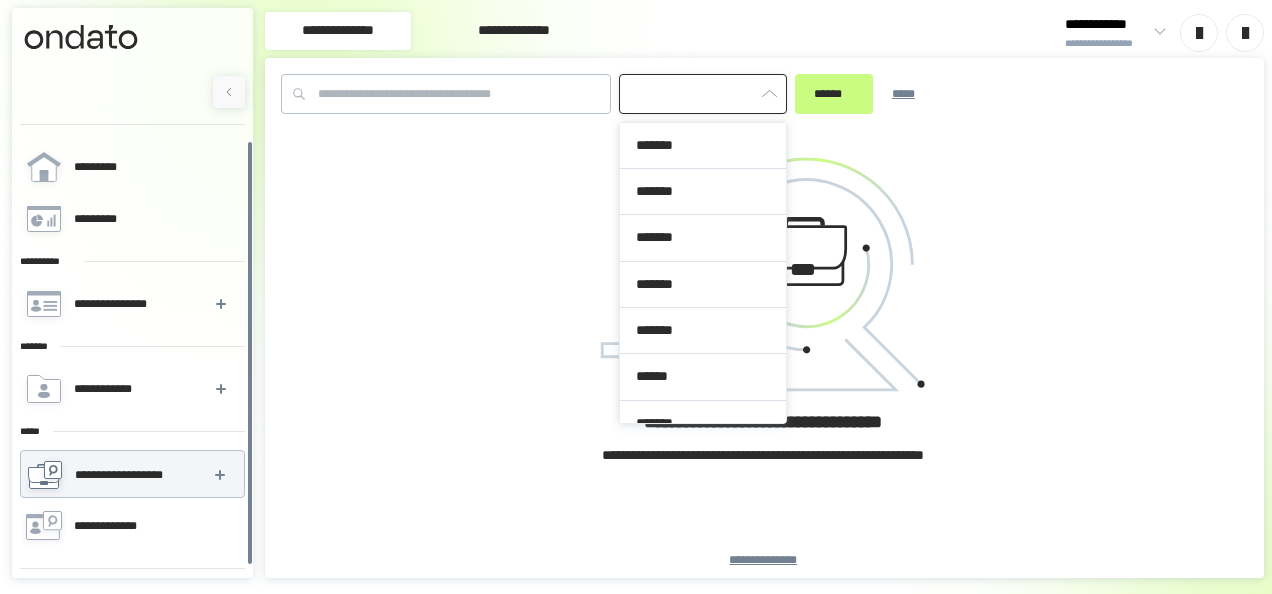scroll, scrollTop: 308, scrollLeft: 0, axis: vertical 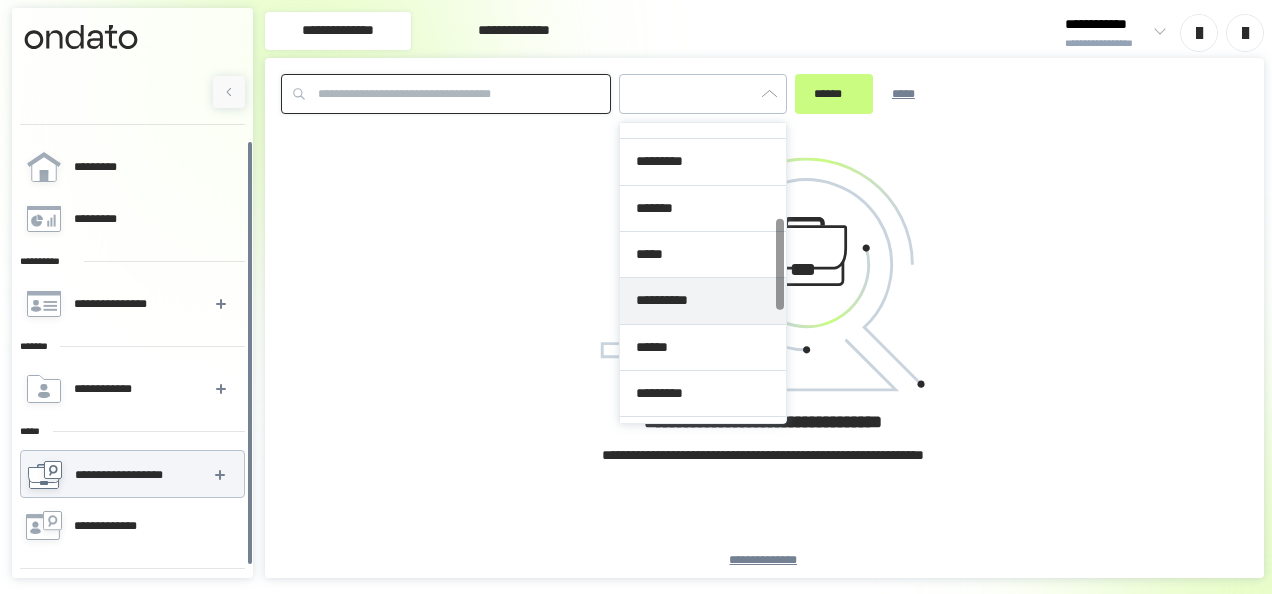 type on "*********" 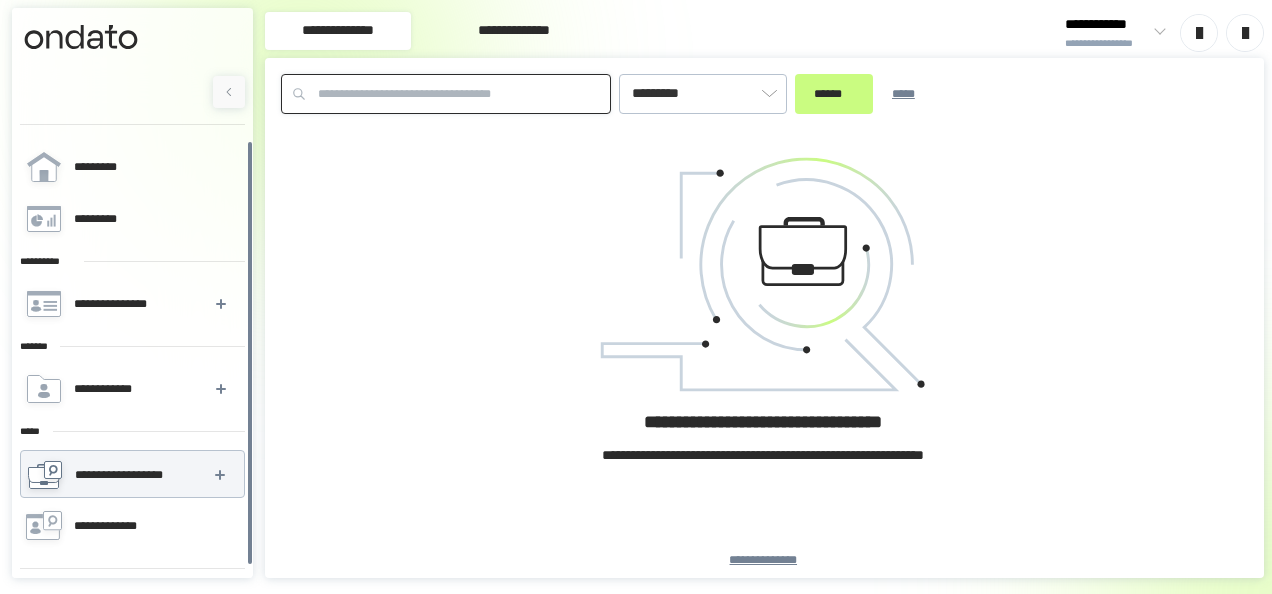 click at bounding box center [446, 94] 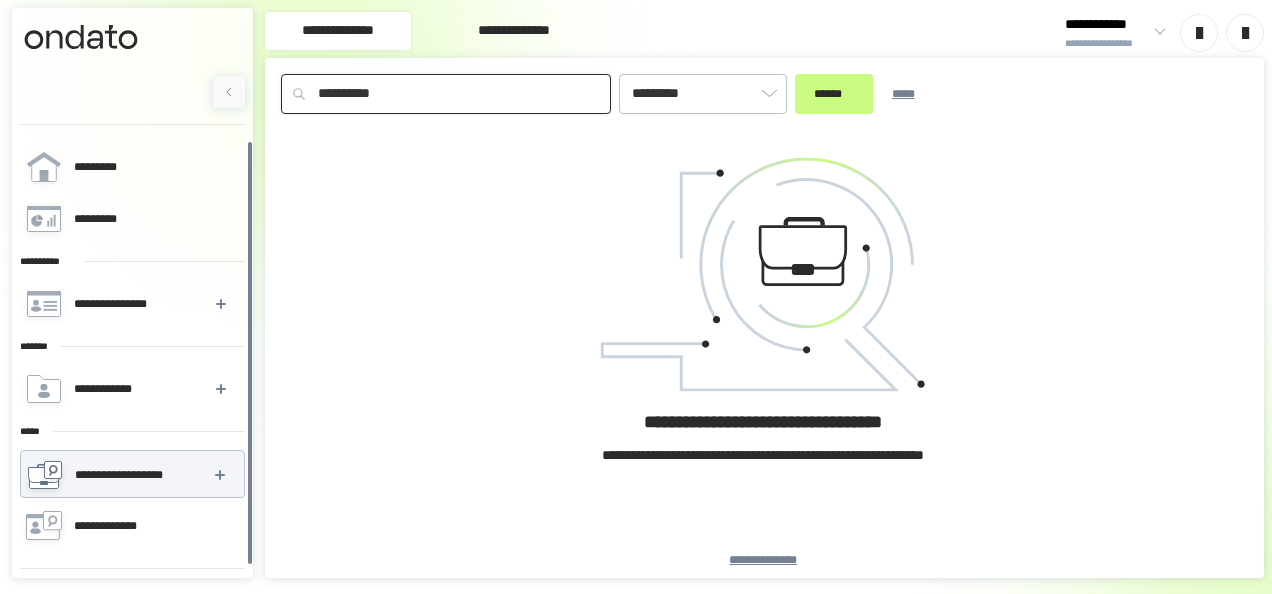 type on "**********" 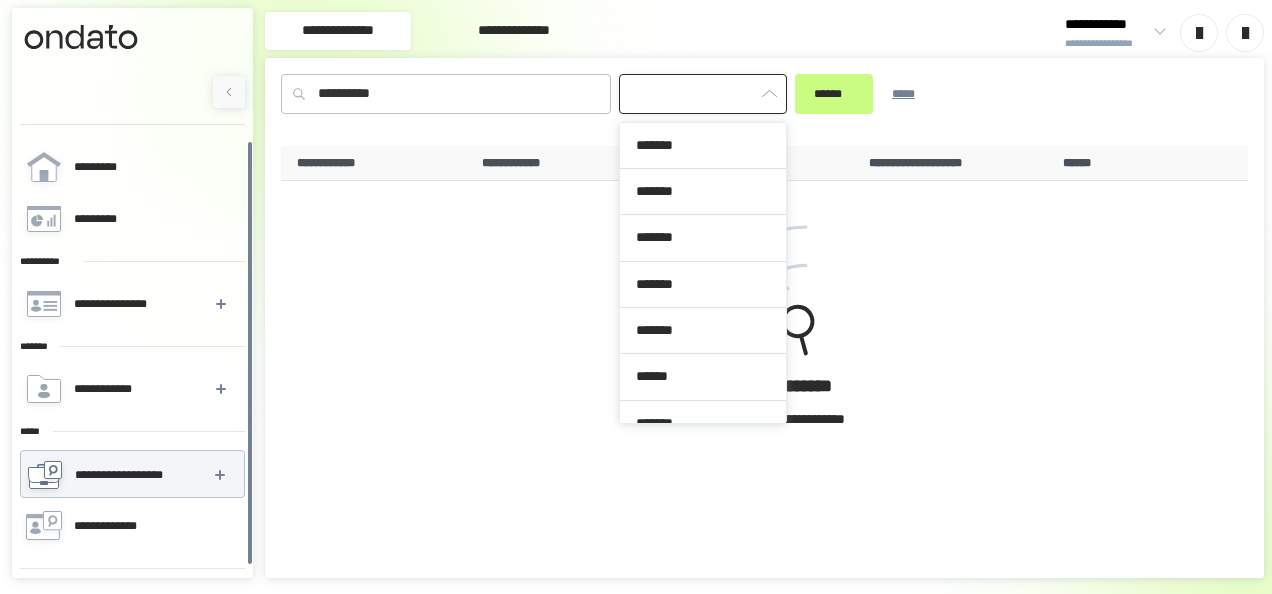 scroll, scrollTop: 308, scrollLeft: 0, axis: vertical 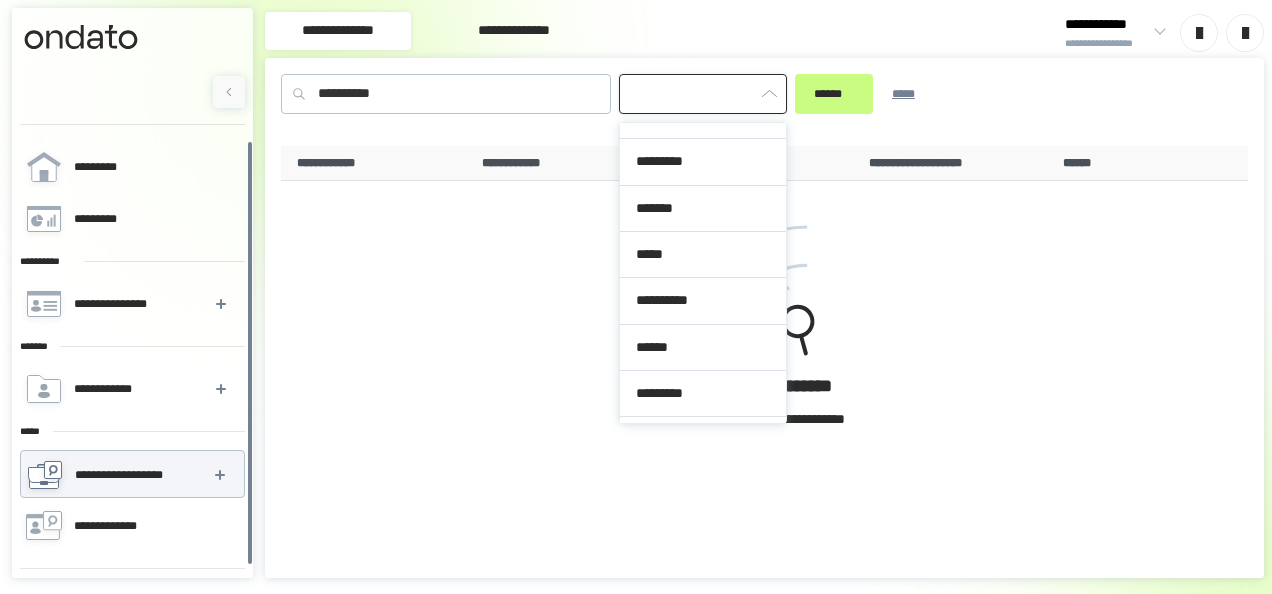 click at bounding box center (703, 94) 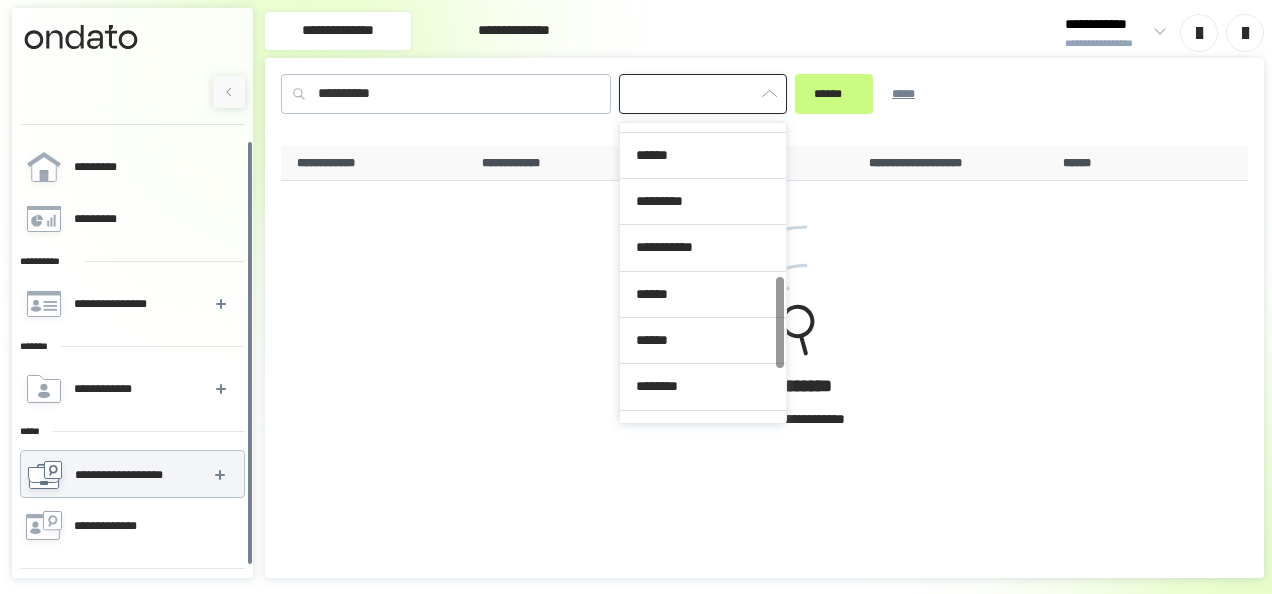 scroll, scrollTop: 672, scrollLeft: 0, axis: vertical 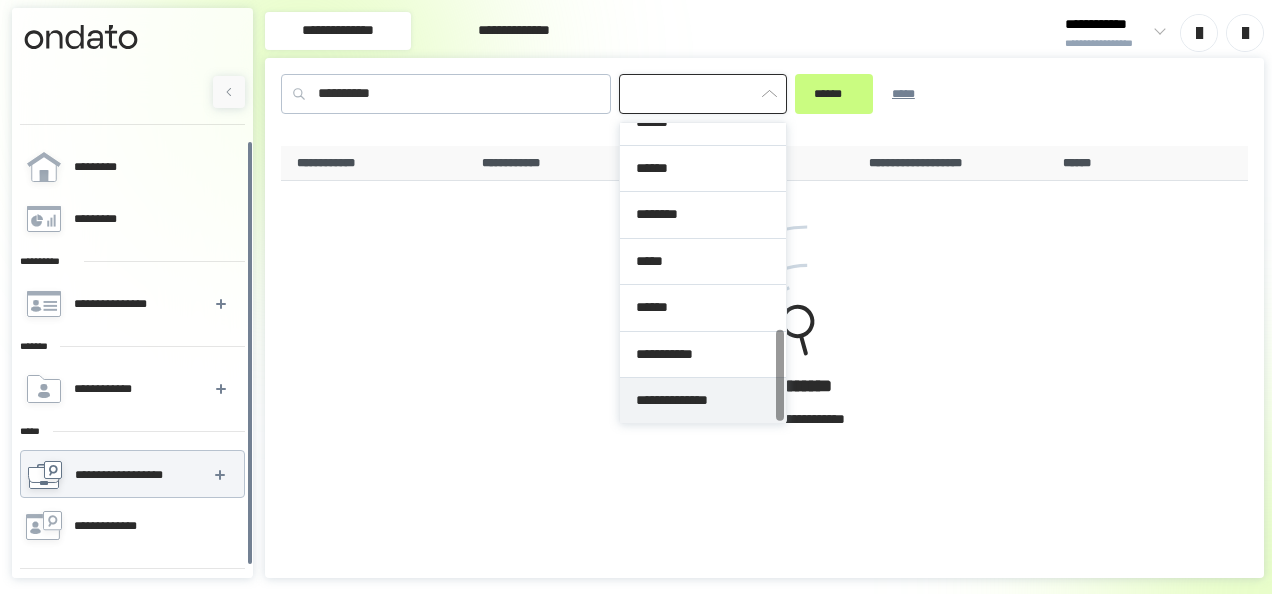type on "**********" 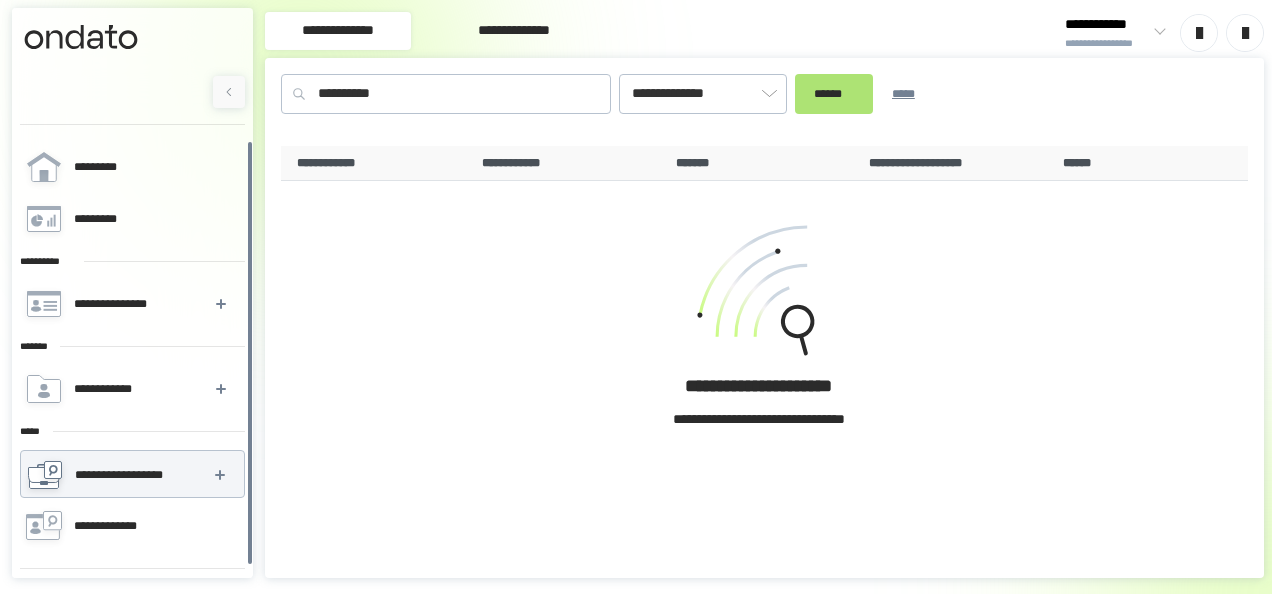 click on "******" at bounding box center [834, 93] 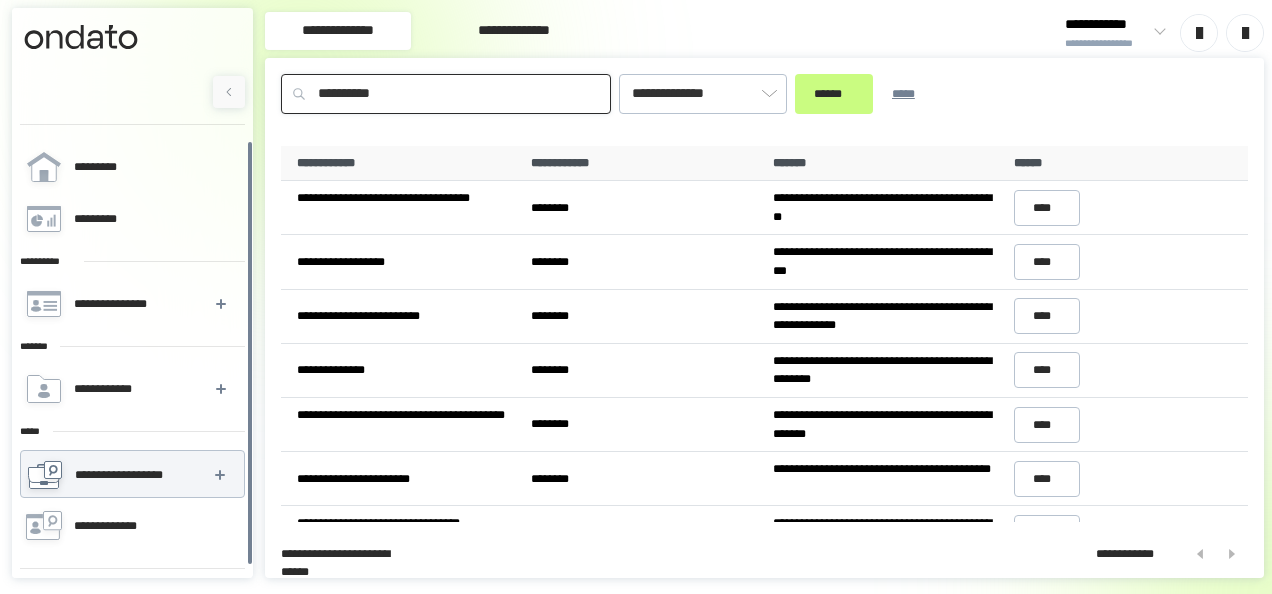 click on "**********" at bounding box center [446, 94] 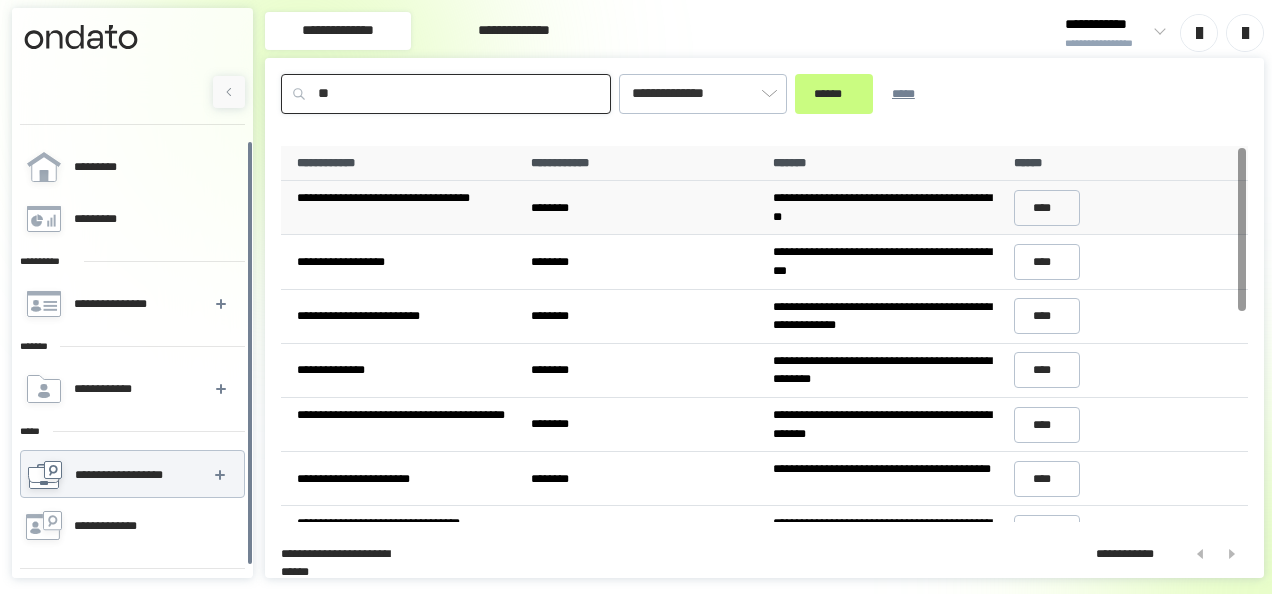 type on "*" 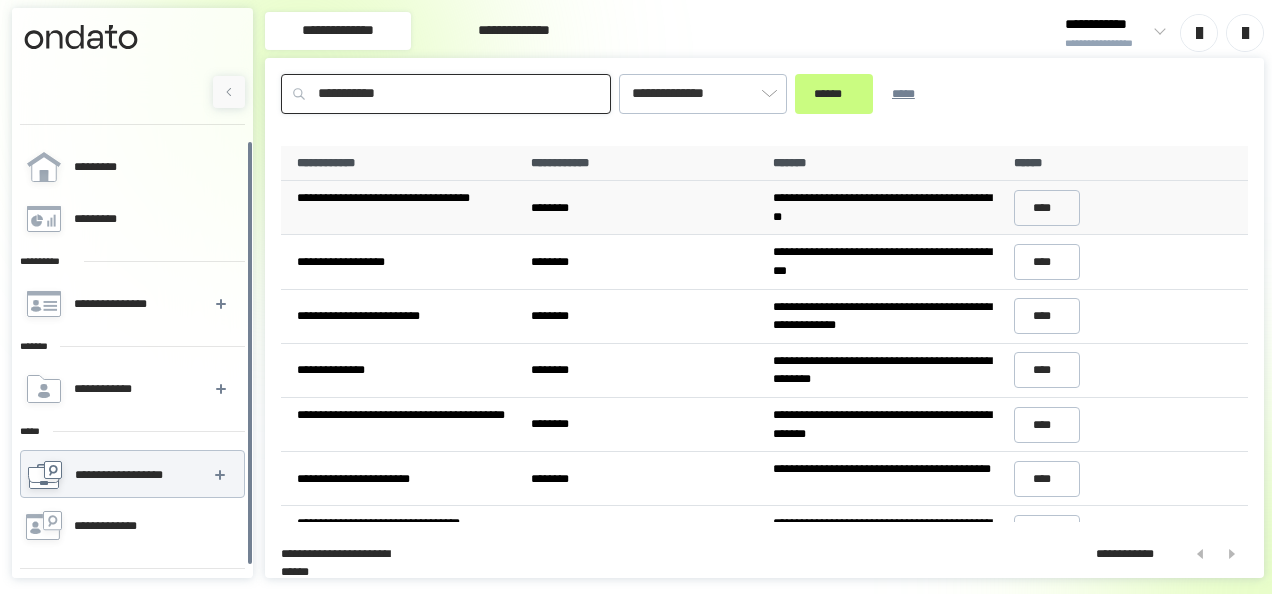 click on "******" at bounding box center [834, 94] 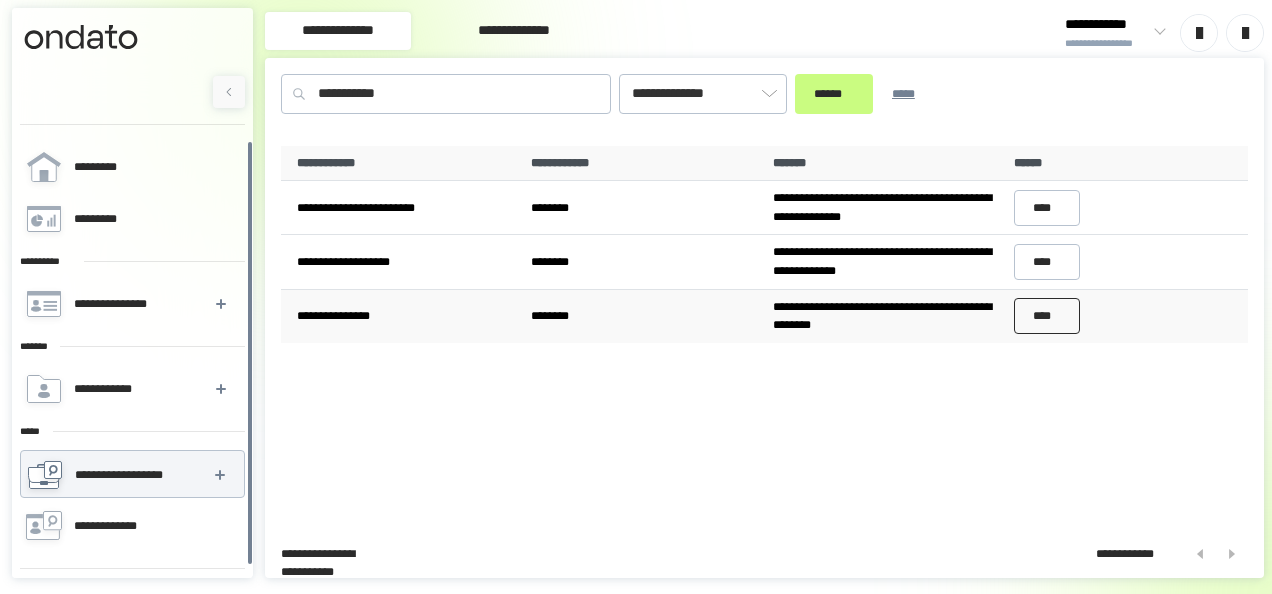 click on "****" at bounding box center (1047, 316) 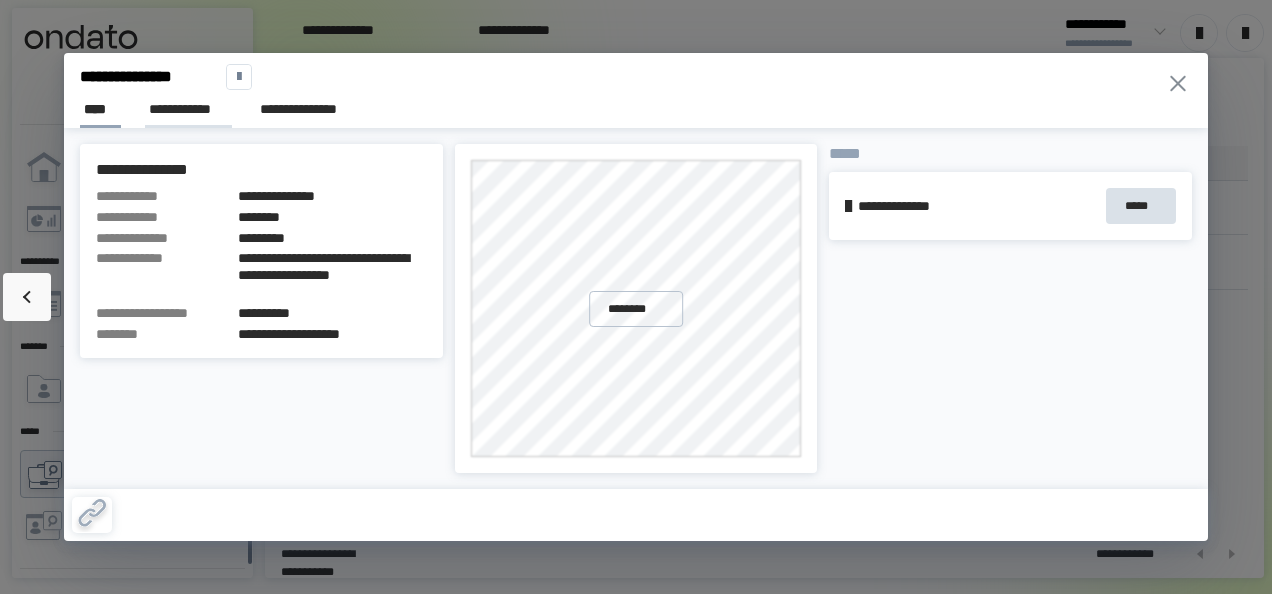 click on "**********" at bounding box center [188, 109] 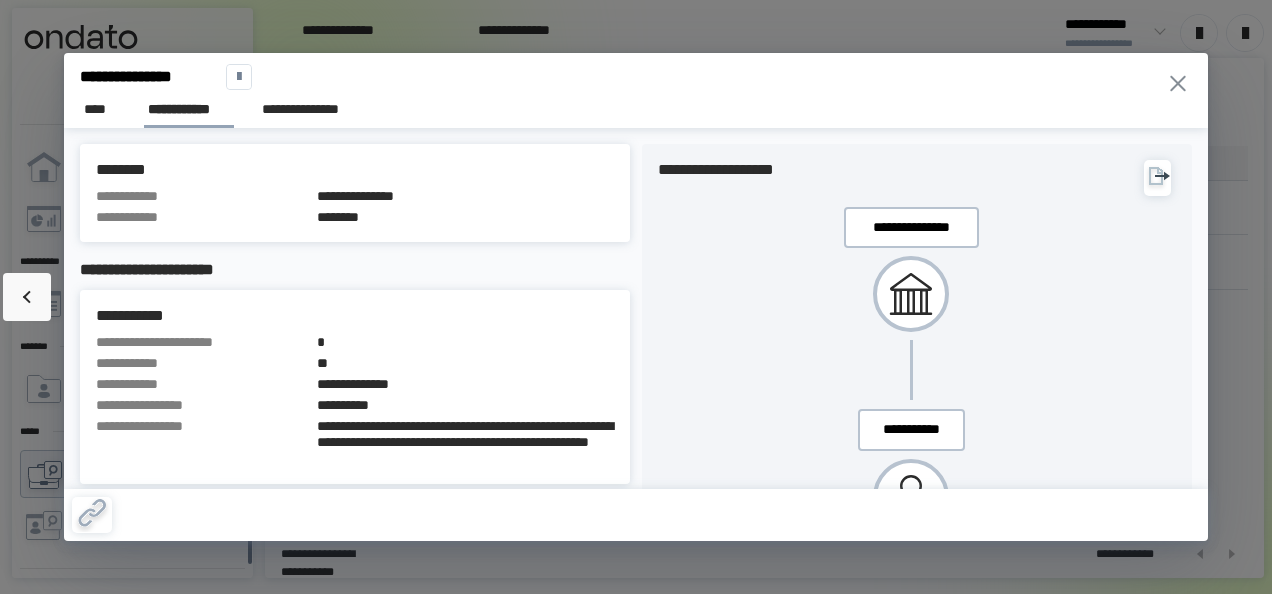 scroll, scrollTop: 0, scrollLeft: 0, axis: both 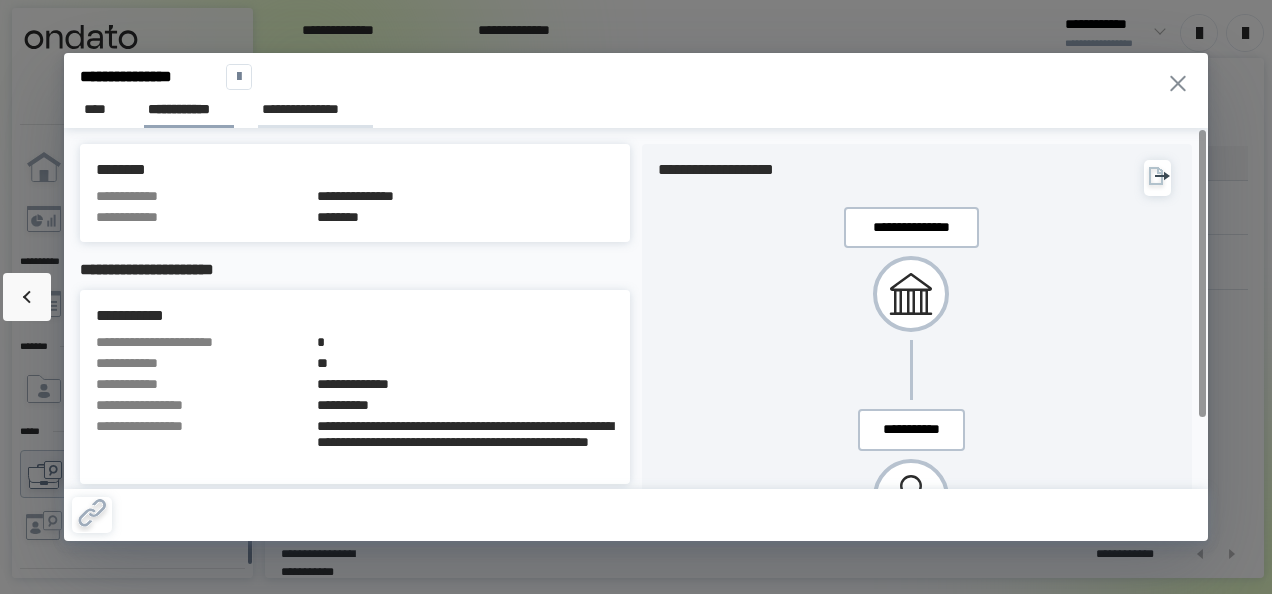 click on "**********" at bounding box center [315, 109] 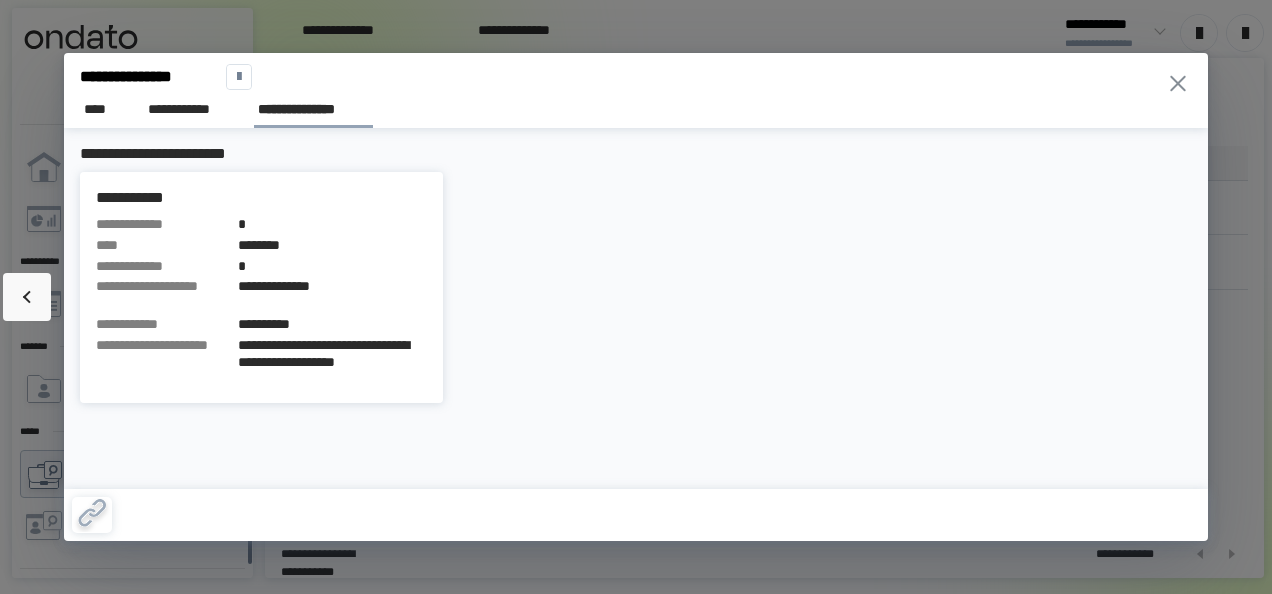 click 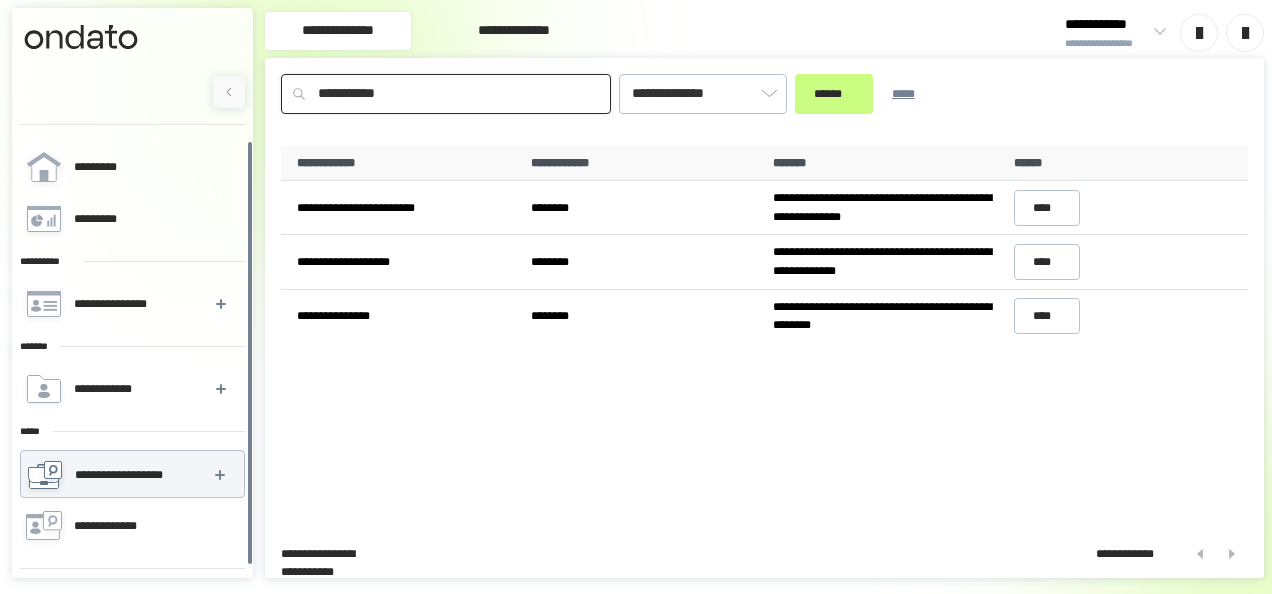 click on "**********" at bounding box center [446, 94] 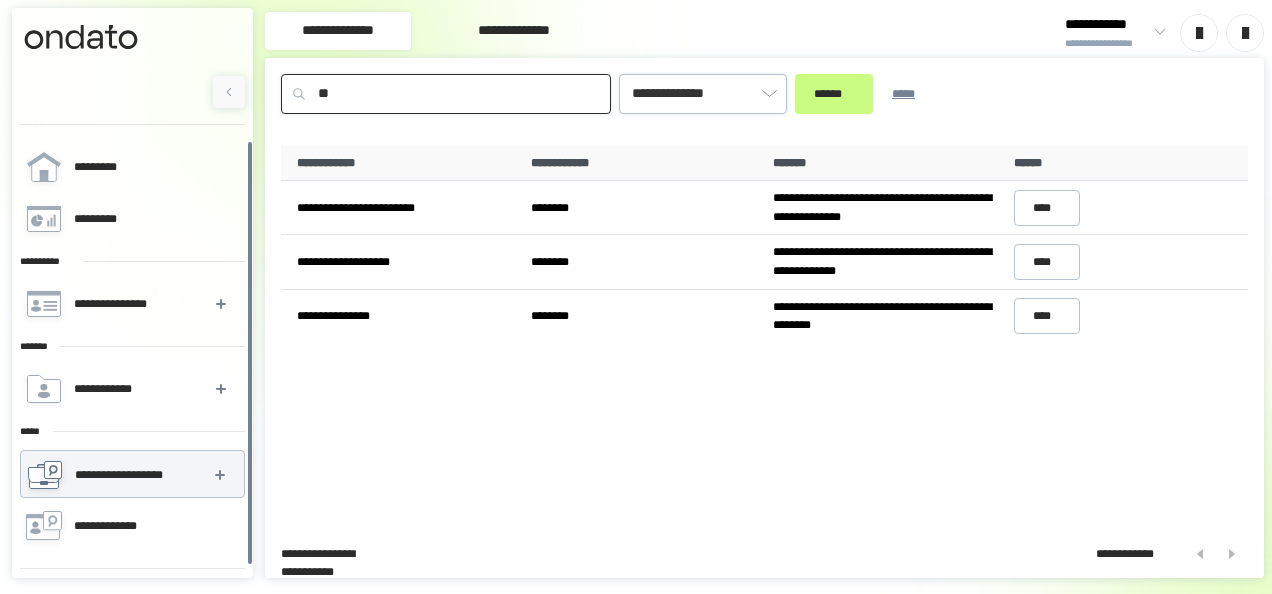type on "*" 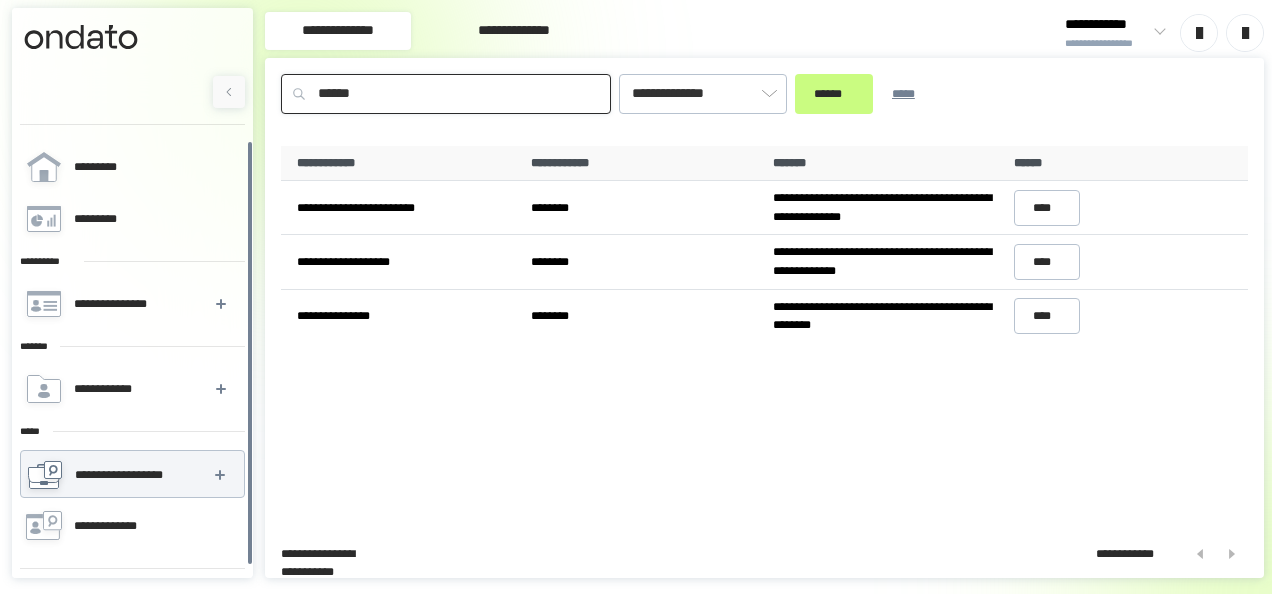 type on "******" 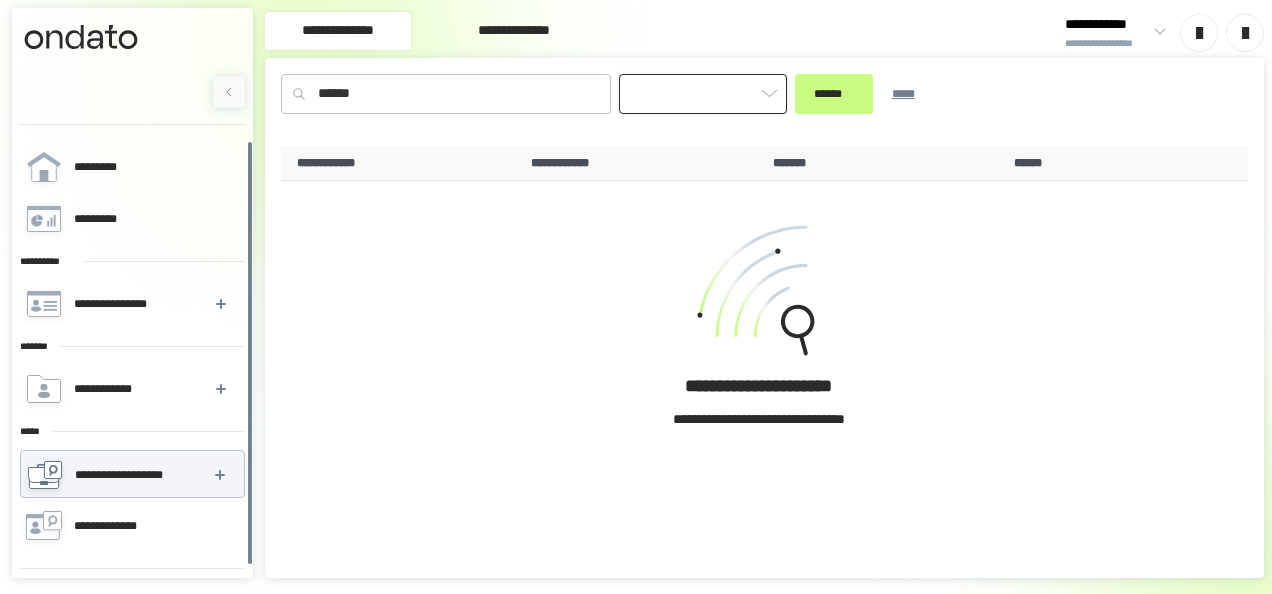 click at bounding box center (703, 94) 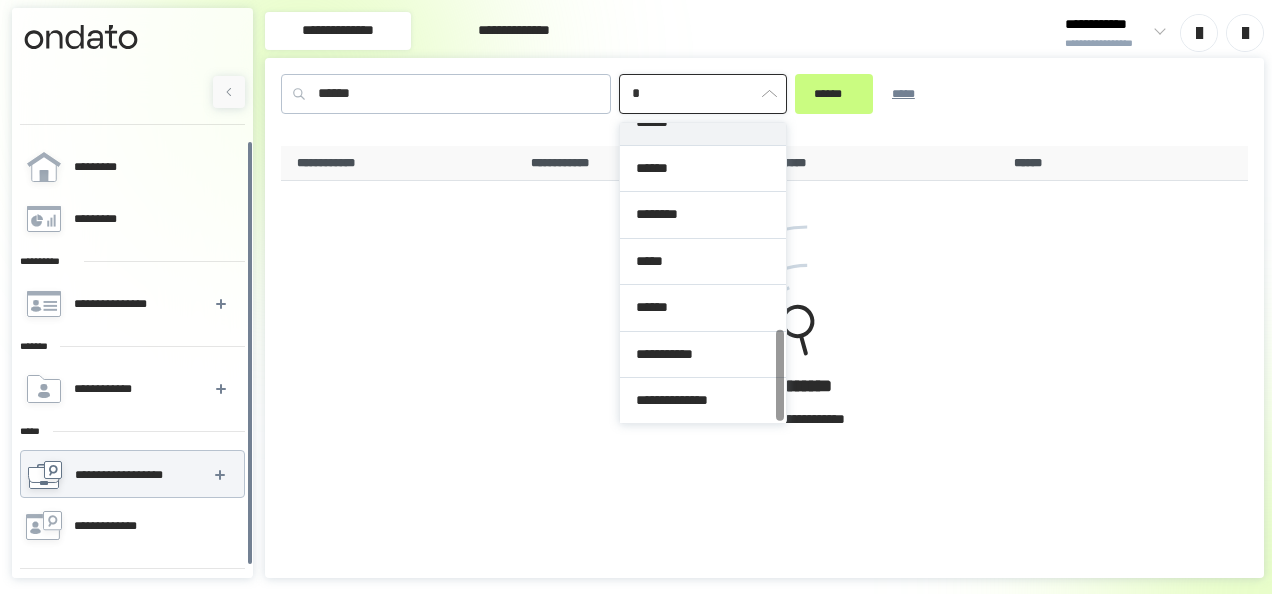 scroll, scrollTop: 0, scrollLeft: 0, axis: both 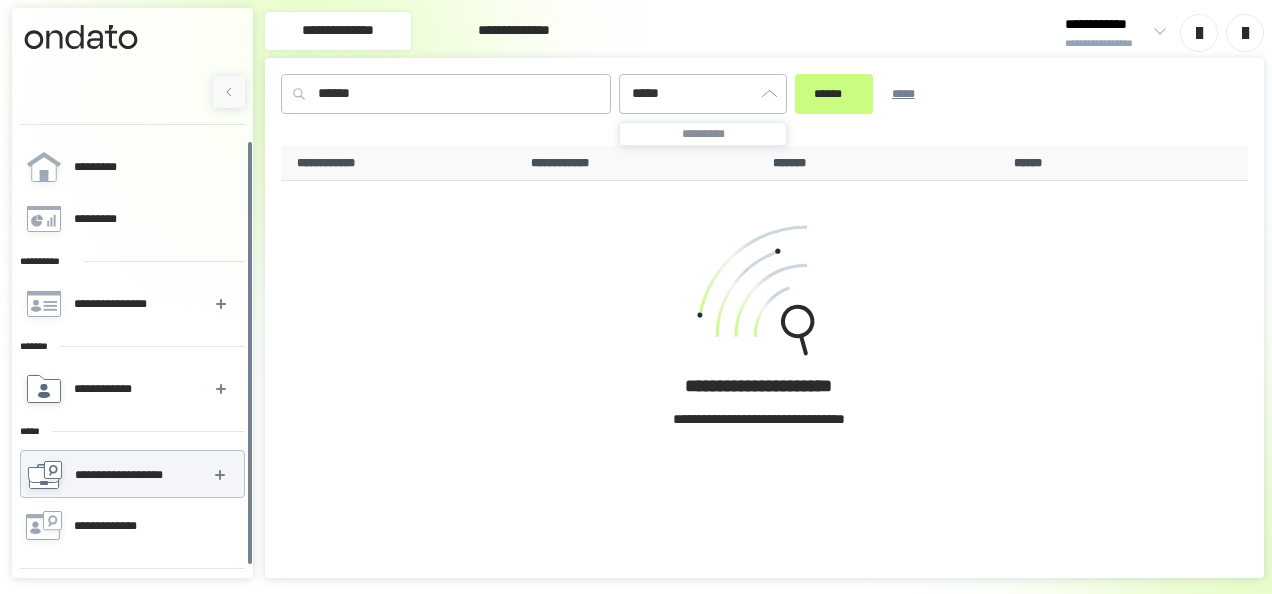 type on "**********" 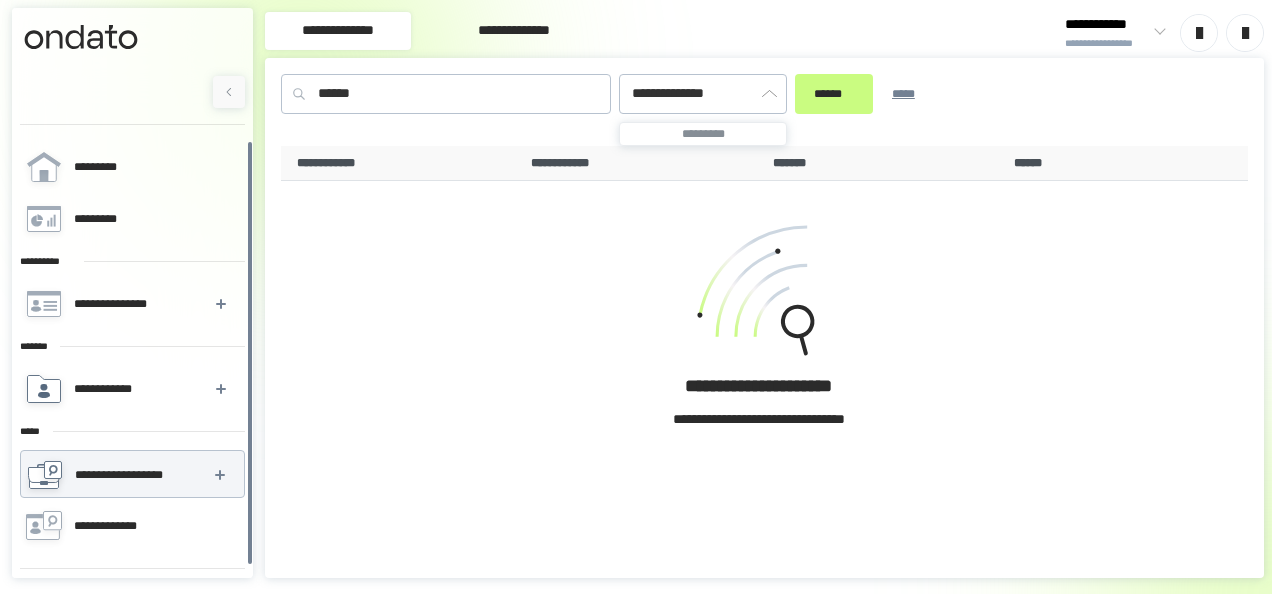 click on "**********" at bounding box center (131, 389) 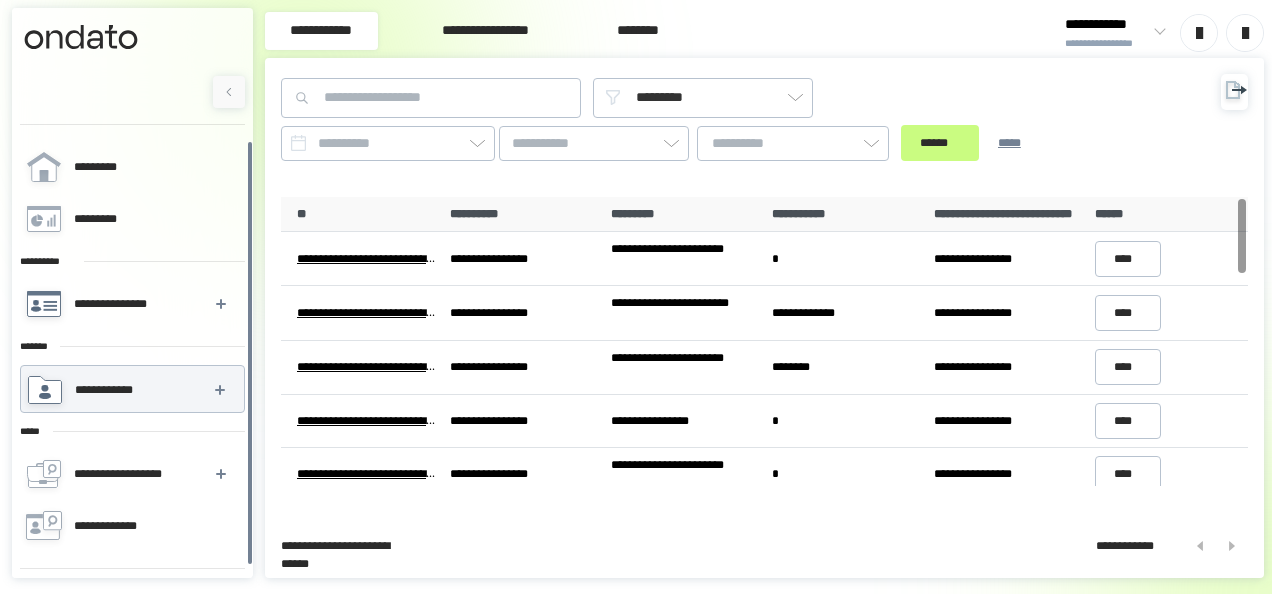 click on "**********" at bounding box center (114, 304) 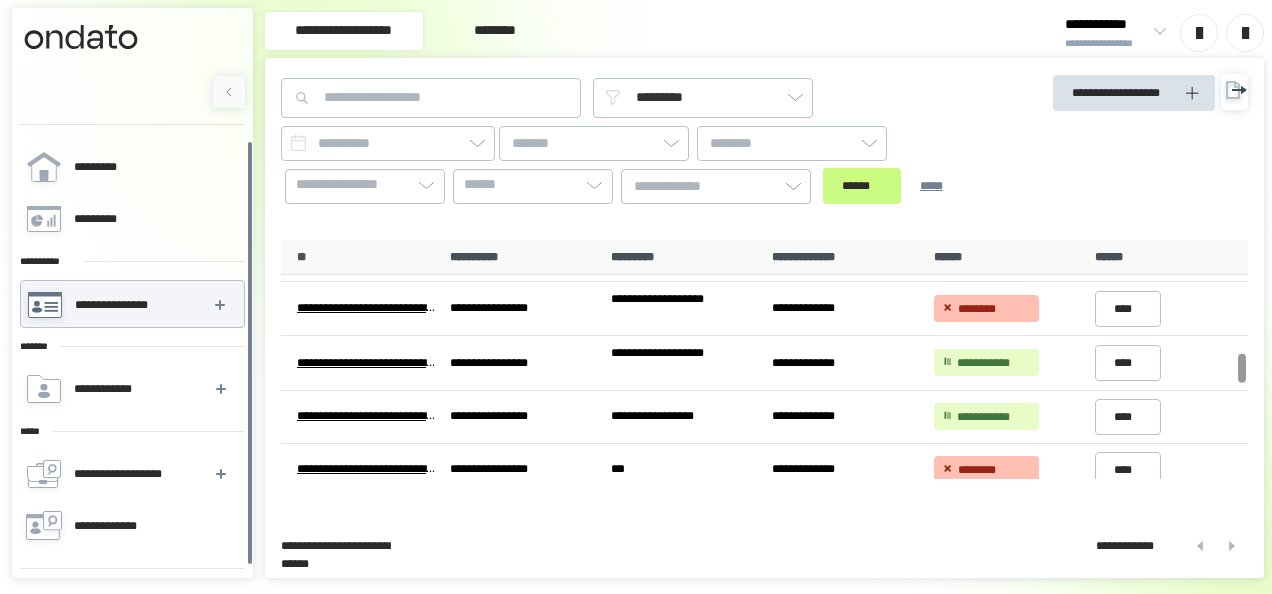 scroll, scrollTop: 1000, scrollLeft: 0, axis: vertical 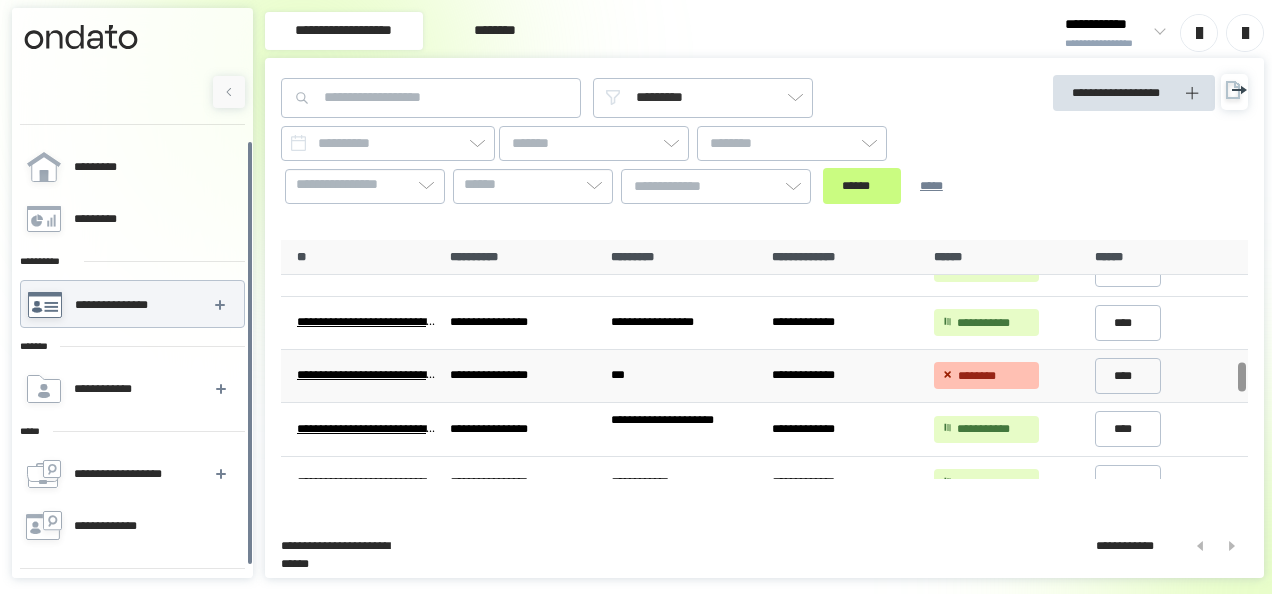 click on "**********" at bounding box center [366, 375] 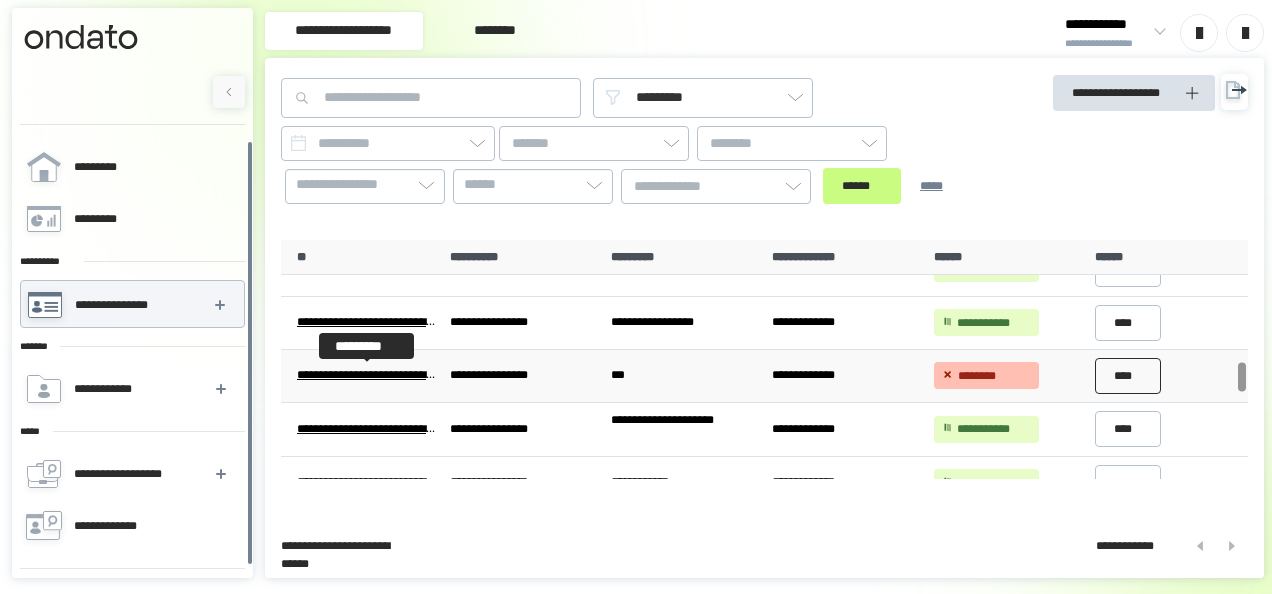 click on "****" at bounding box center [1128, 375] 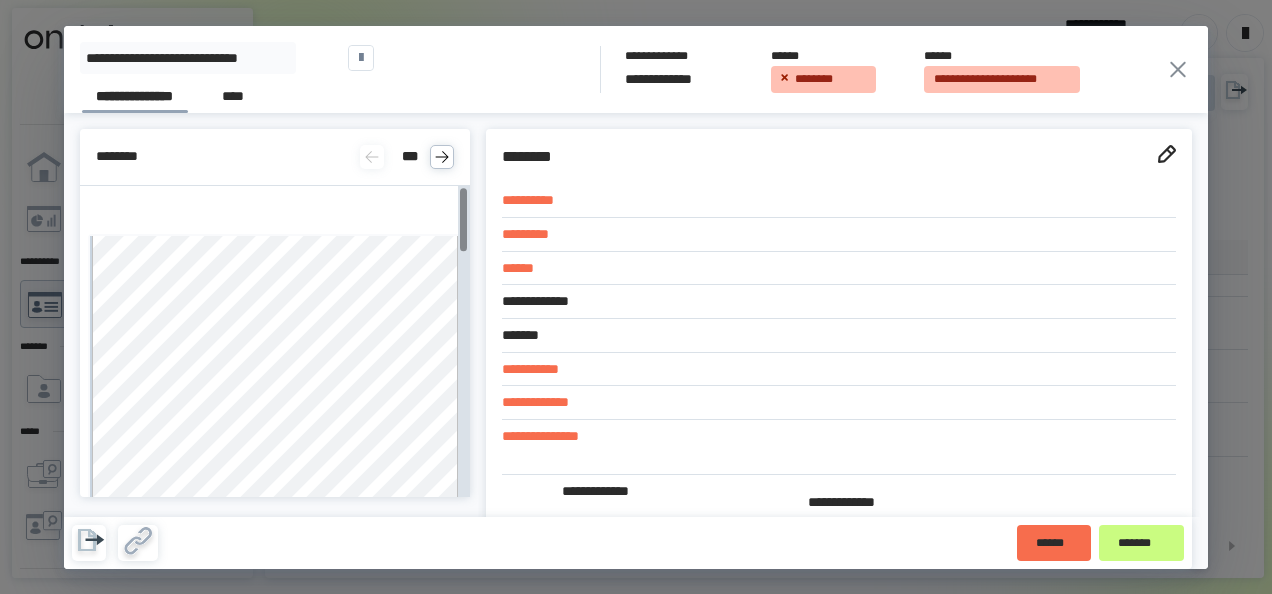 scroll, scrollTop: 0, scrollLeft: 0, axis: both 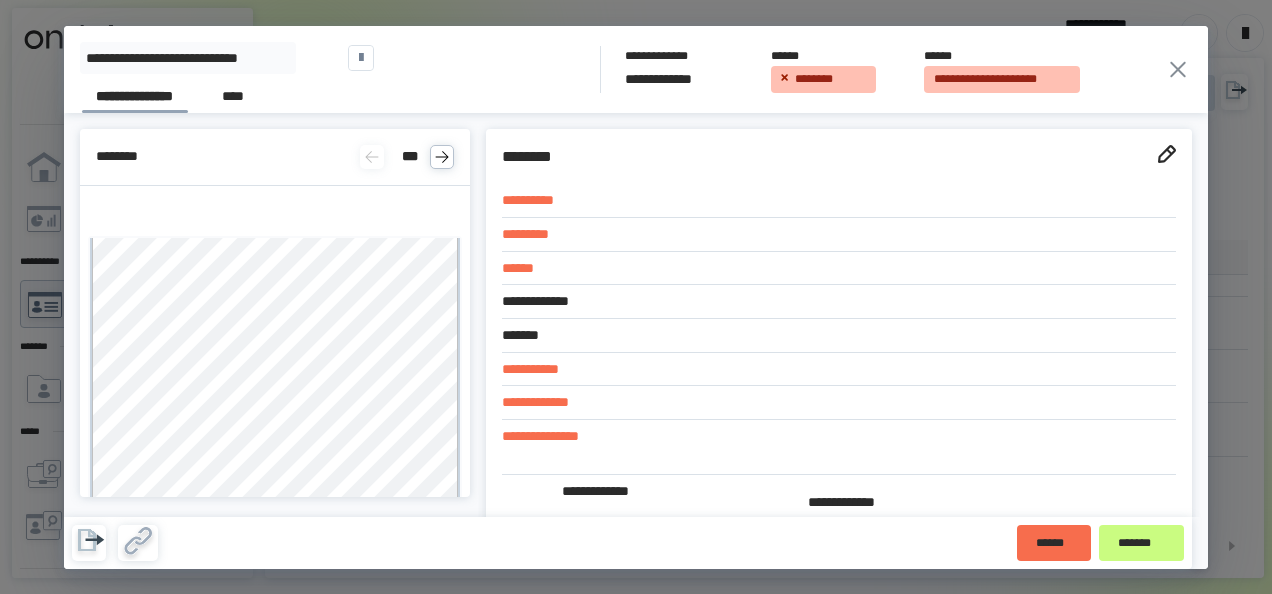 click 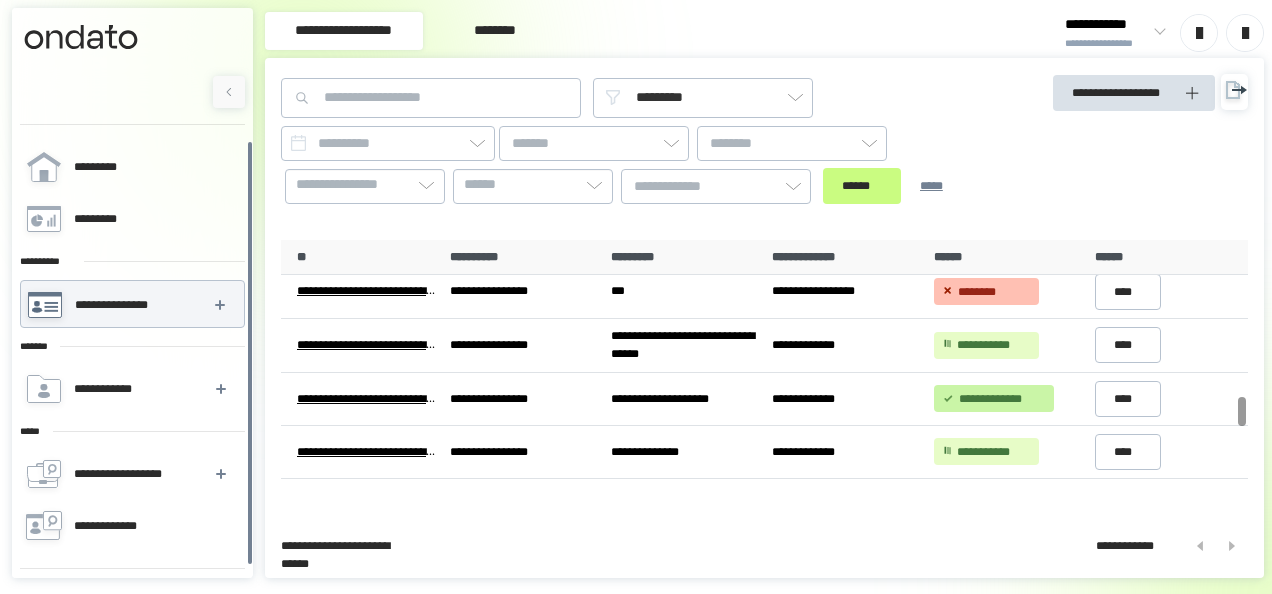 scroll, scrollTop: 1312, scrollLeft: 0, axis: vertical 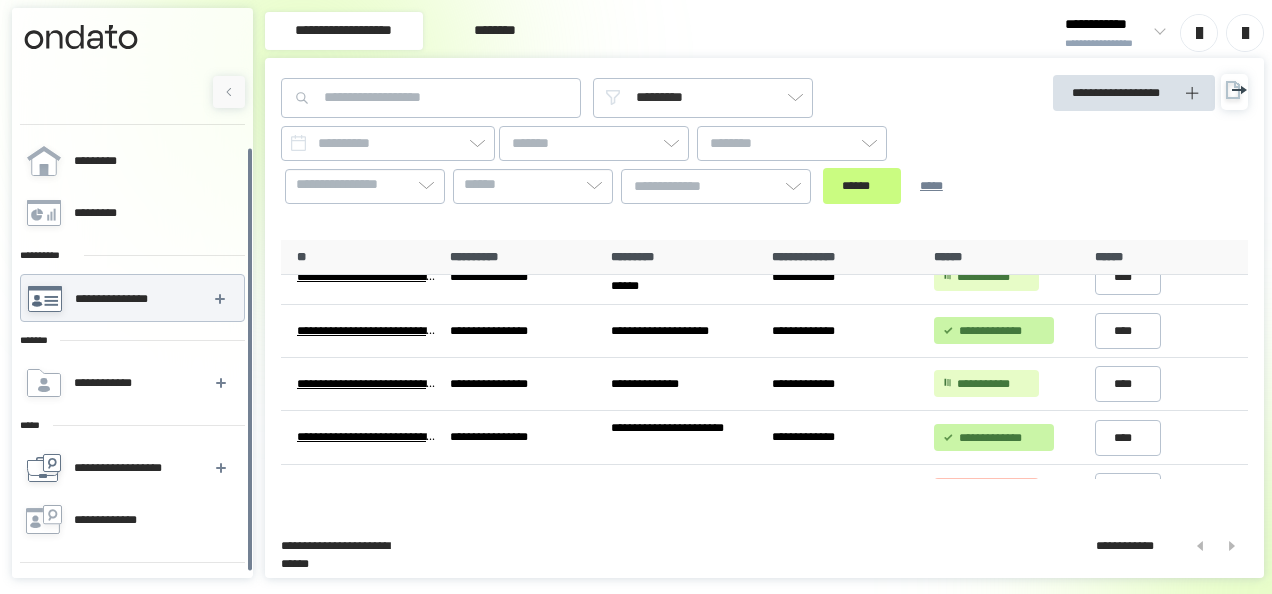 click on "**********" at bounding box center [129, 468] 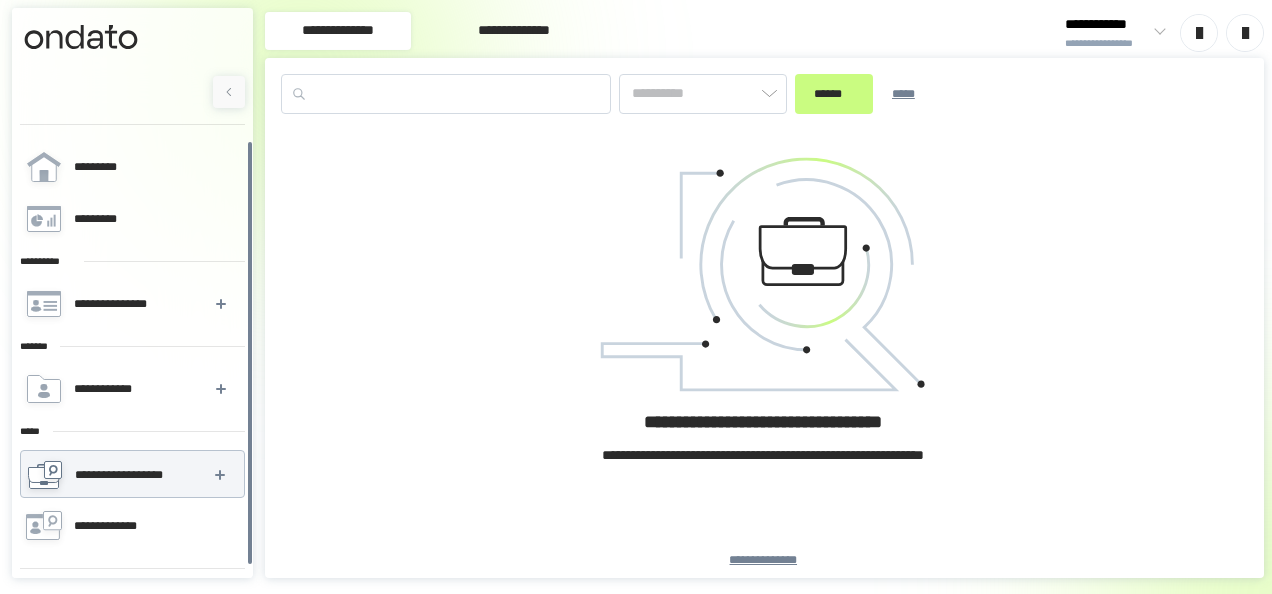 type on "*********" 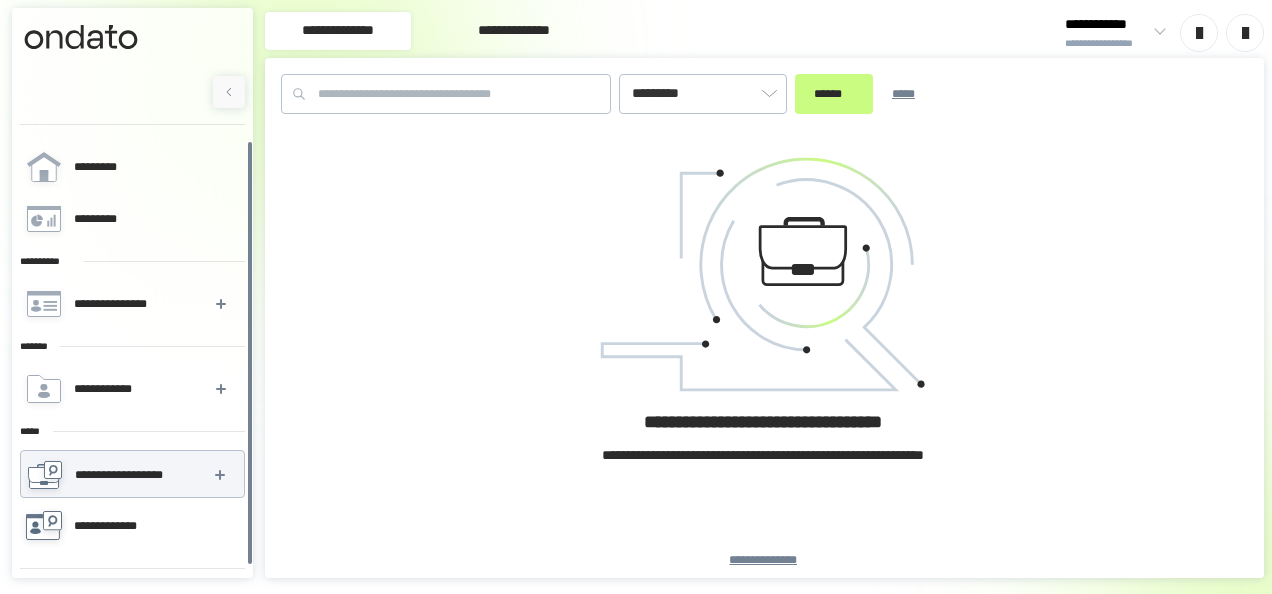 click on "**********" at bounding box center (131, 526) 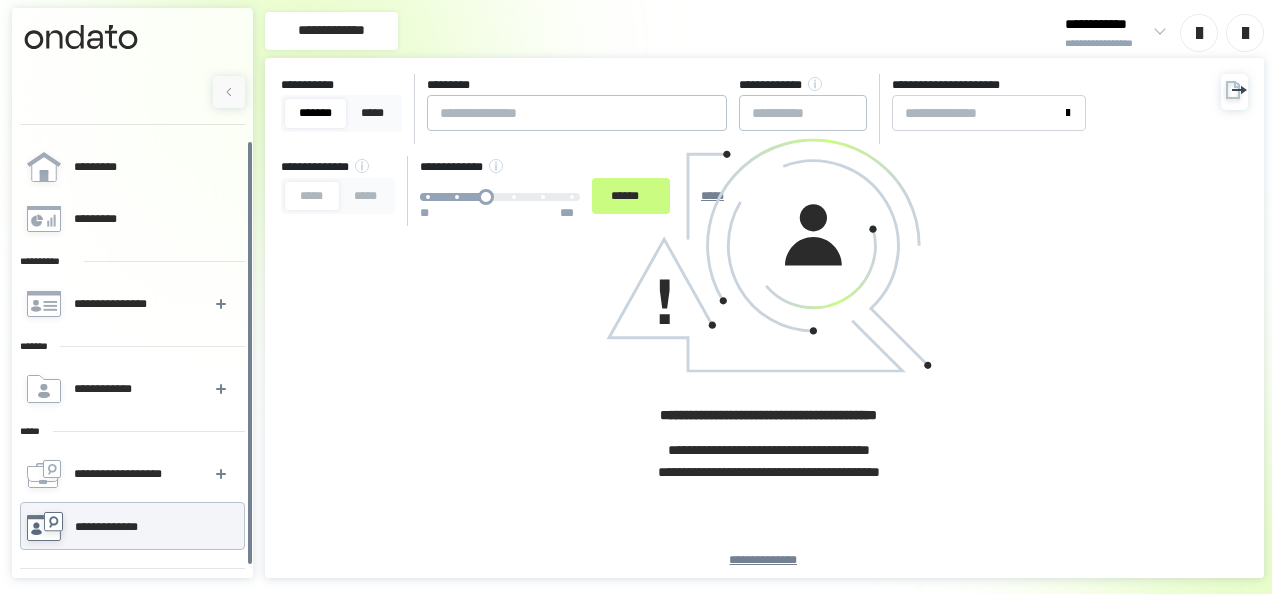 scroll, scrollTop: 6, scrollLeft: 0, axis: vertical 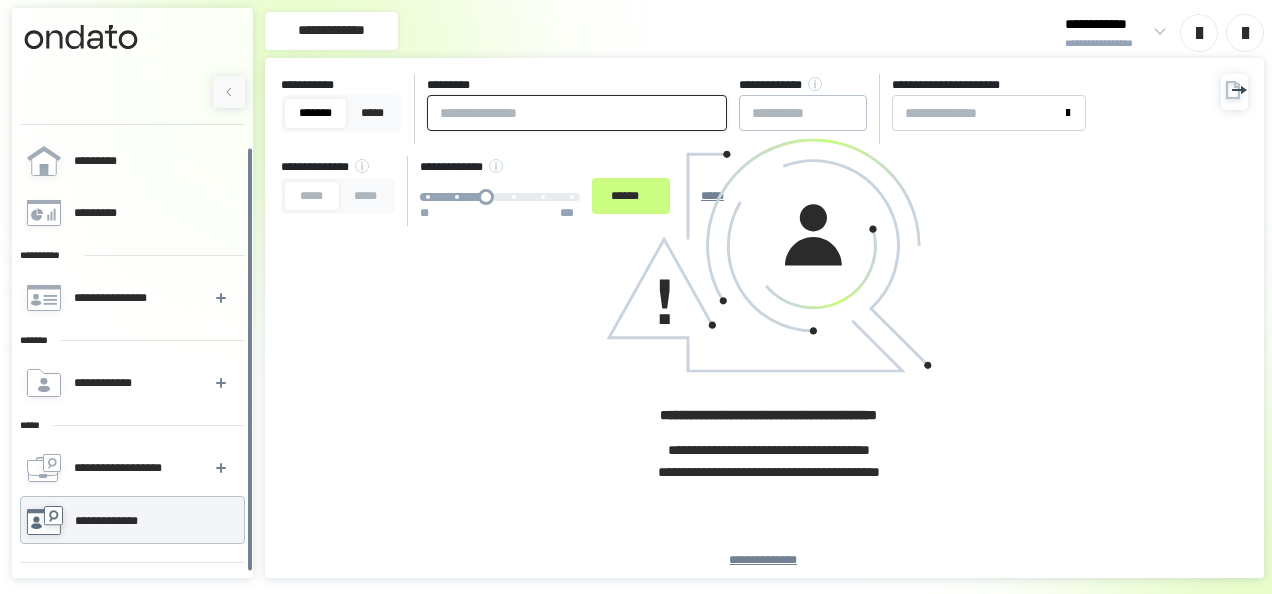 click at bounding box center [577, 113] 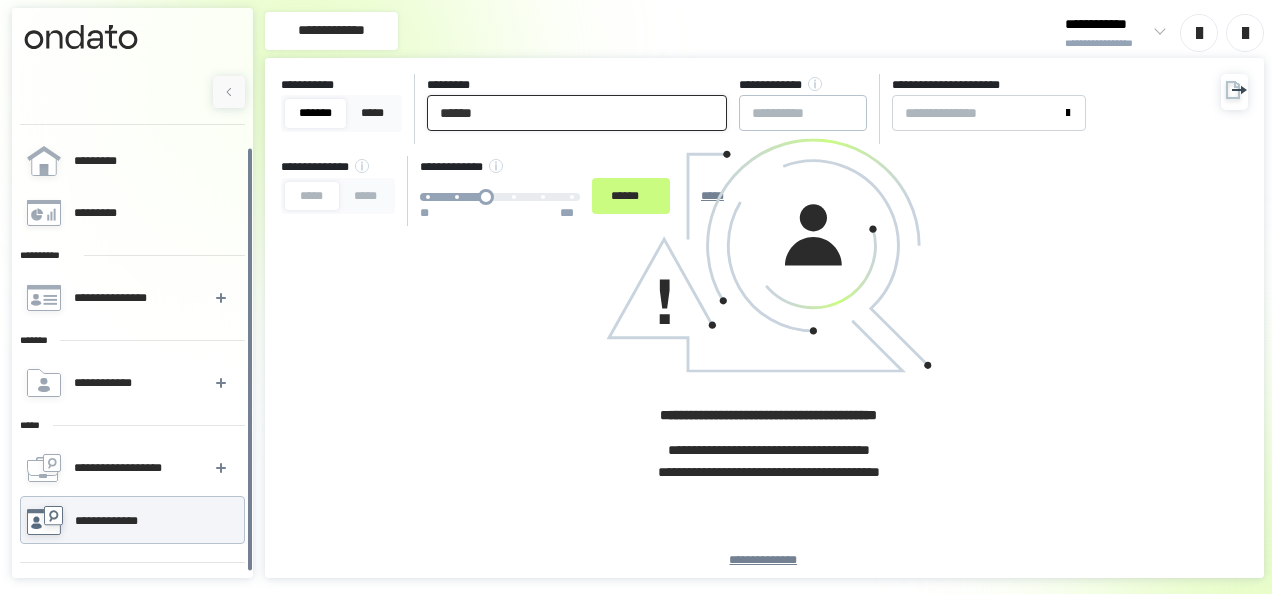 click on "******" at bounding box center [631, 196] 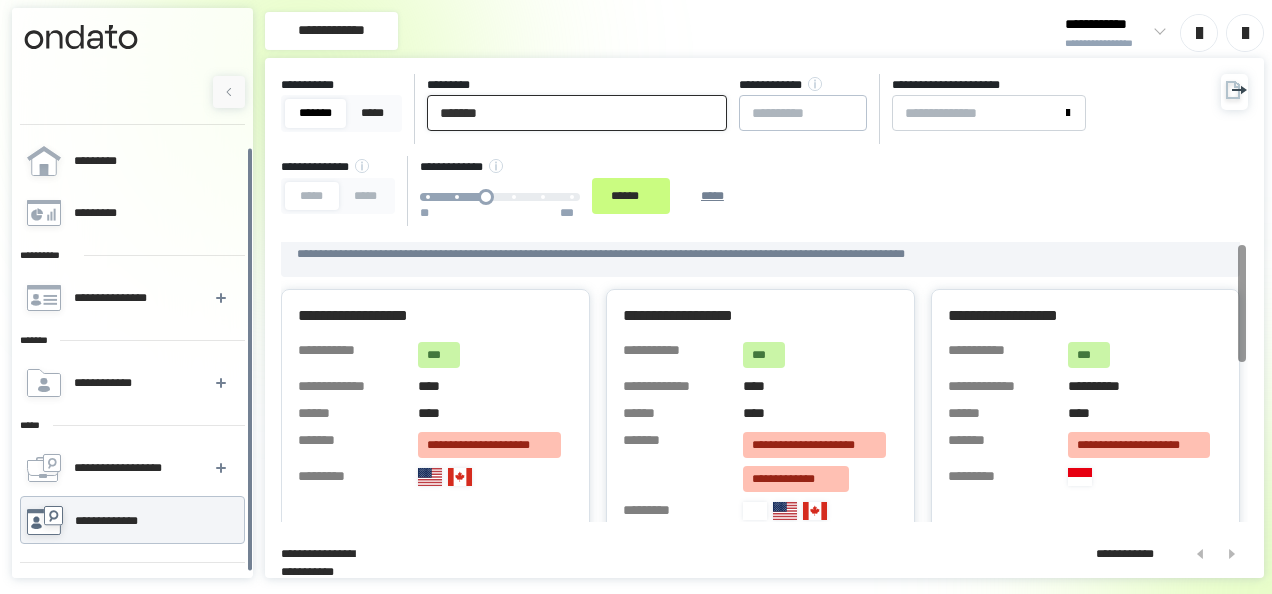 scroll, scrollTop: 0, scrollLeft: 0, axis: both 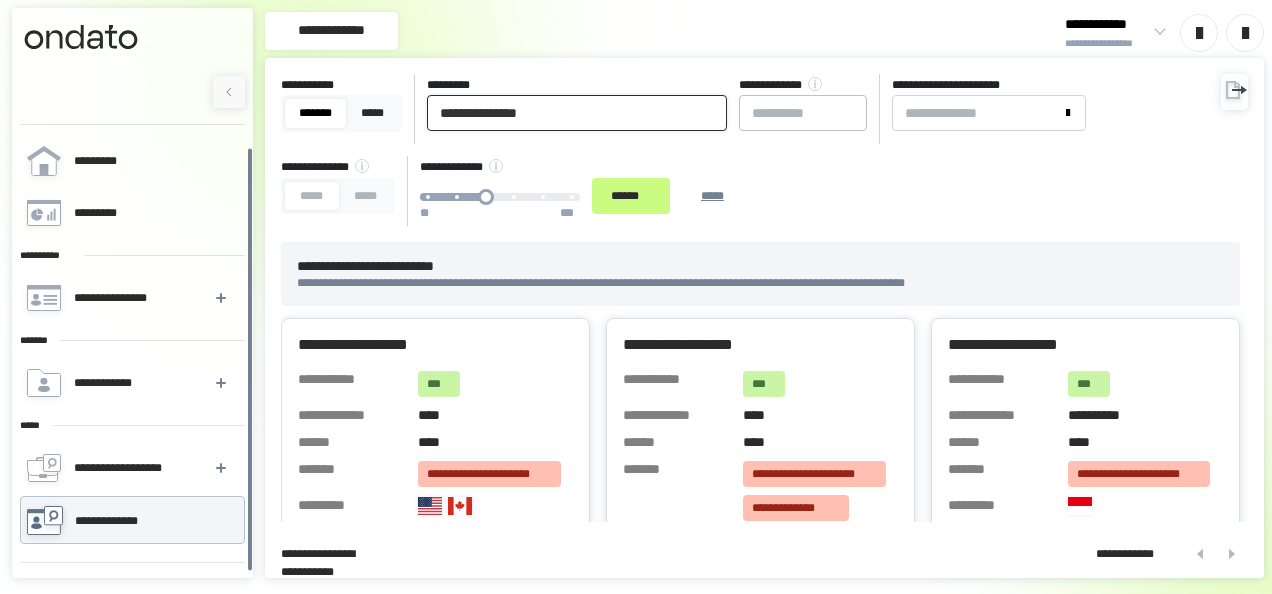 type on "**********" 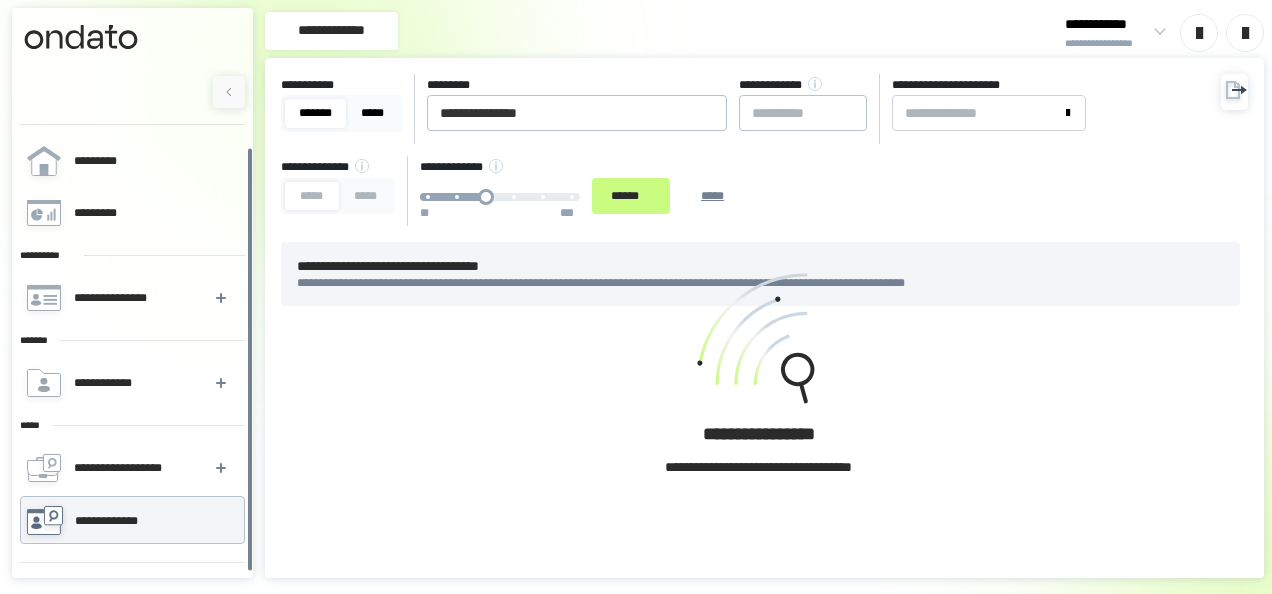click on "*****" at bounding box center [372, 113] 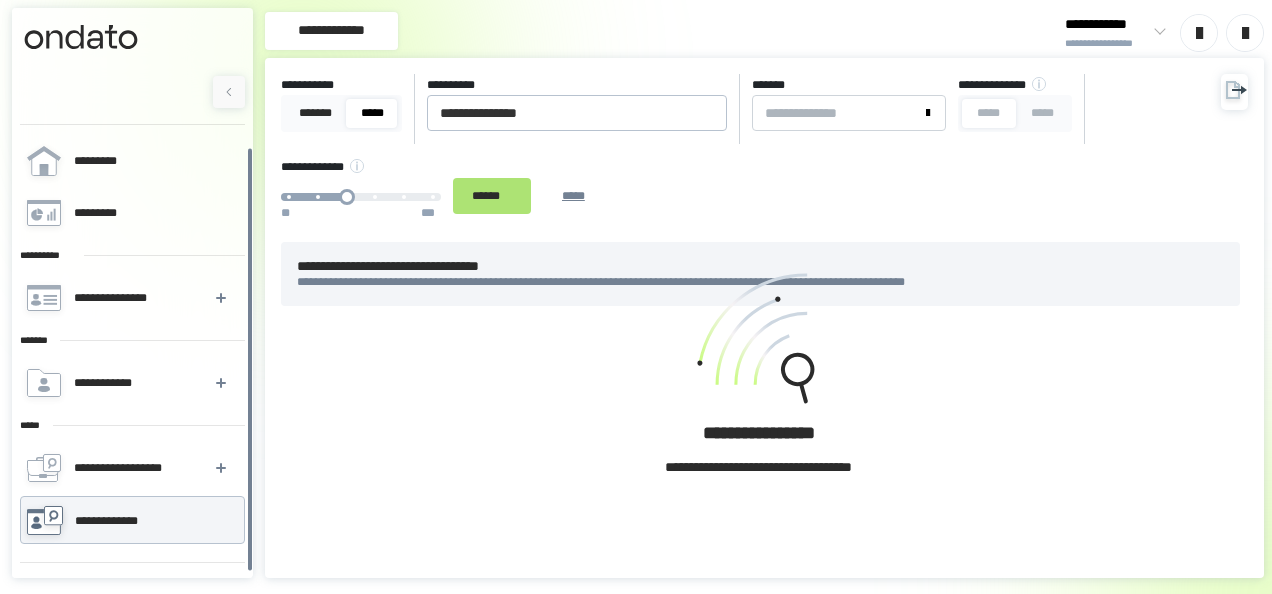 click on "******" at bounding box center [492, 195] 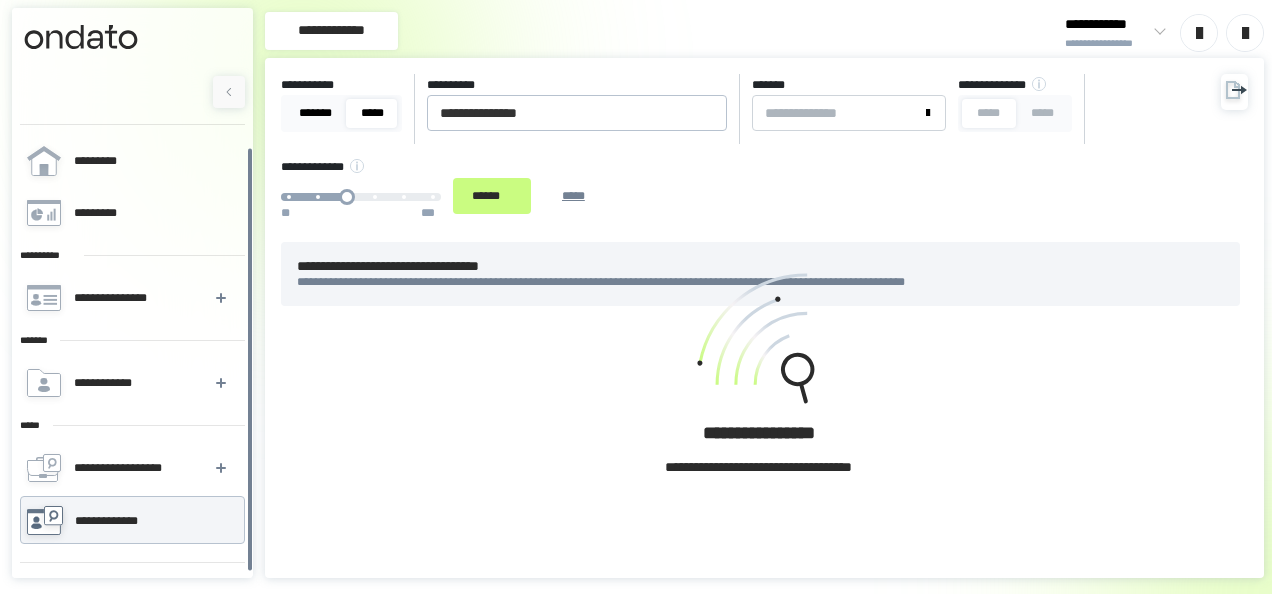 click on "*******" at bounding box center (315, 113) 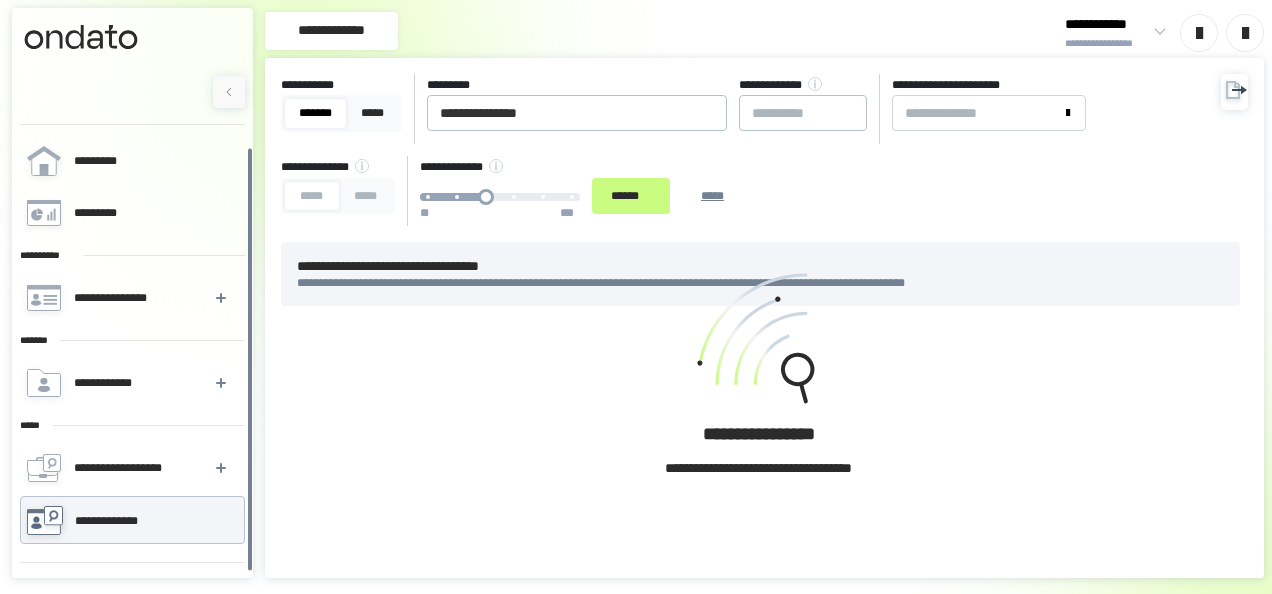 click at bounding box center (229, 92) 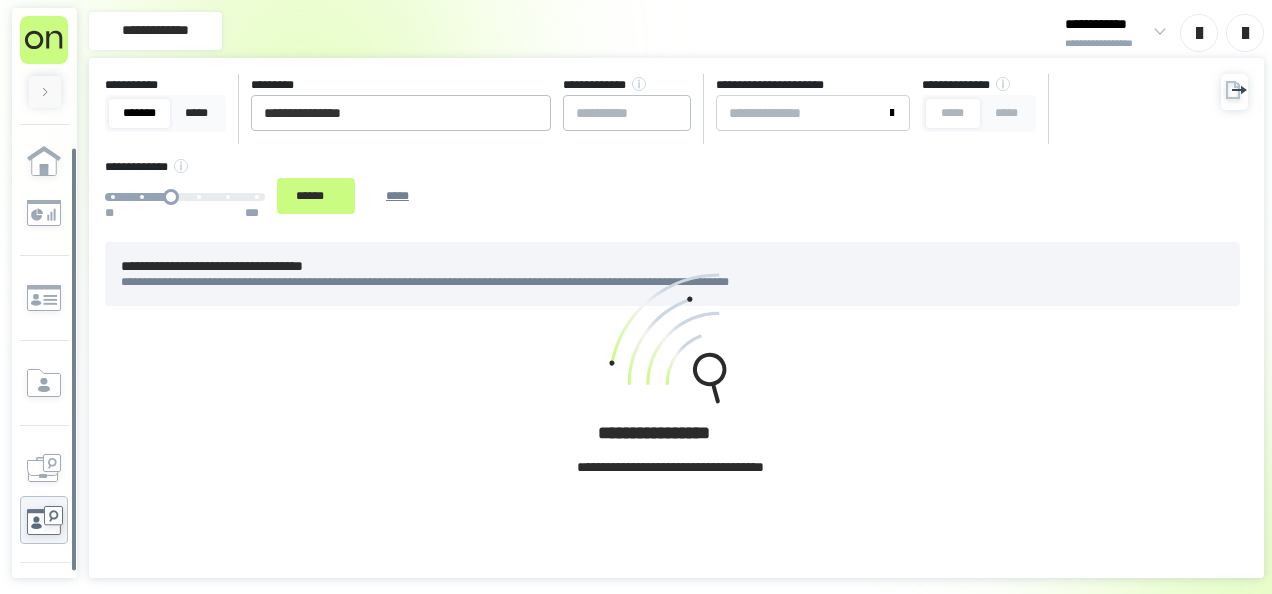 click at bounding box center (44, 74) 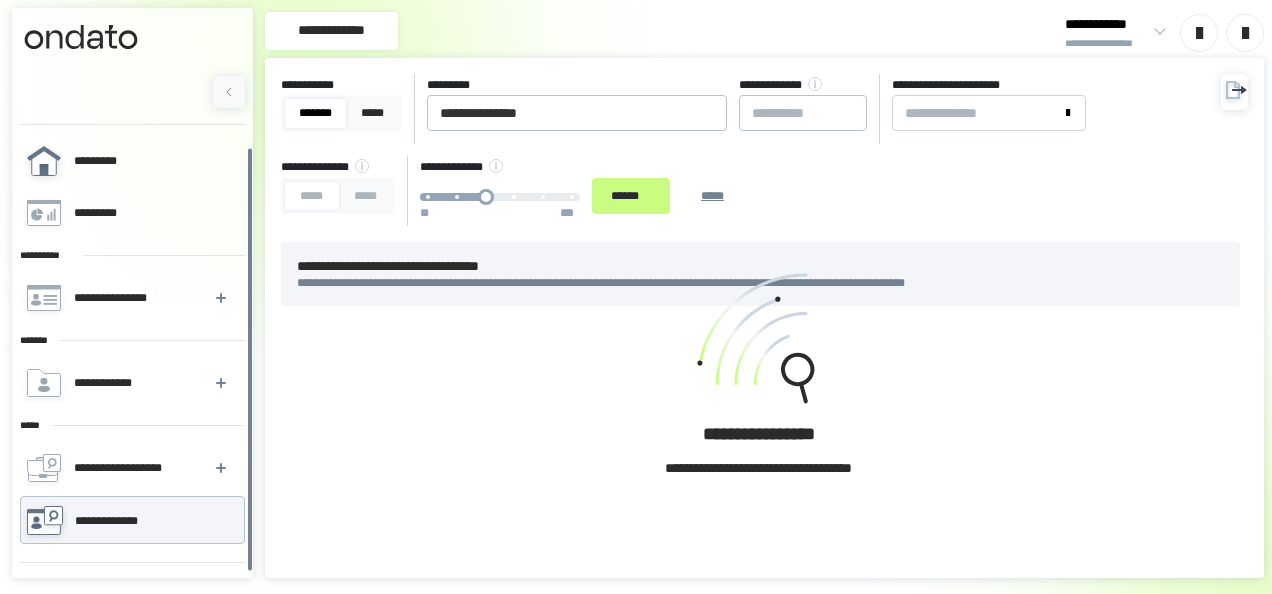 click 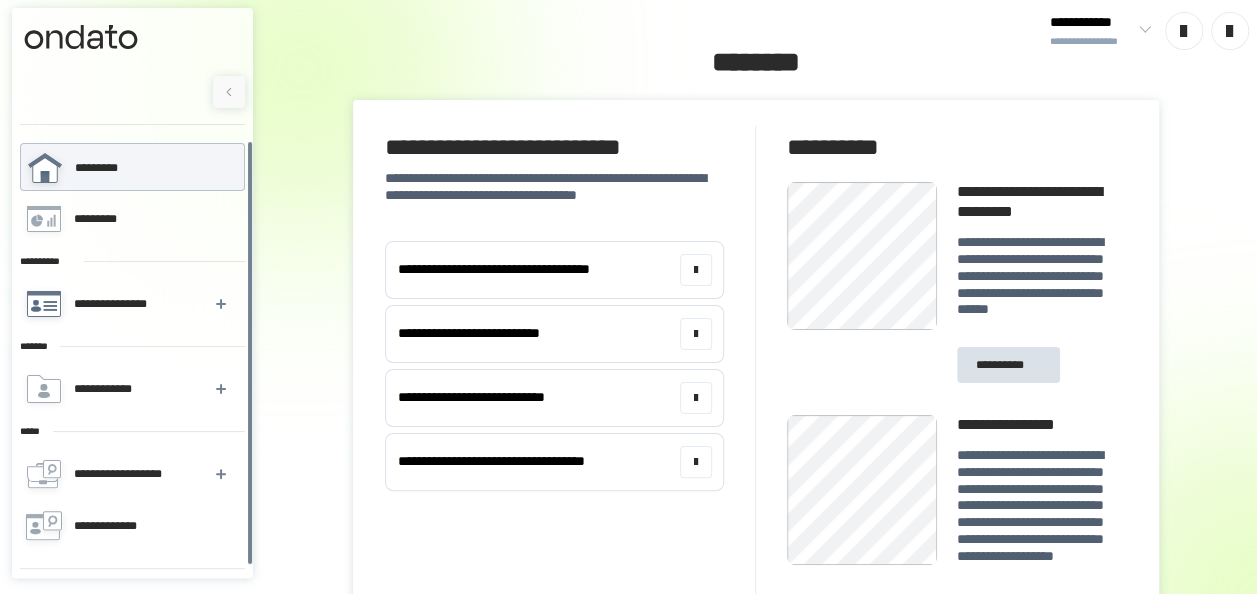 click 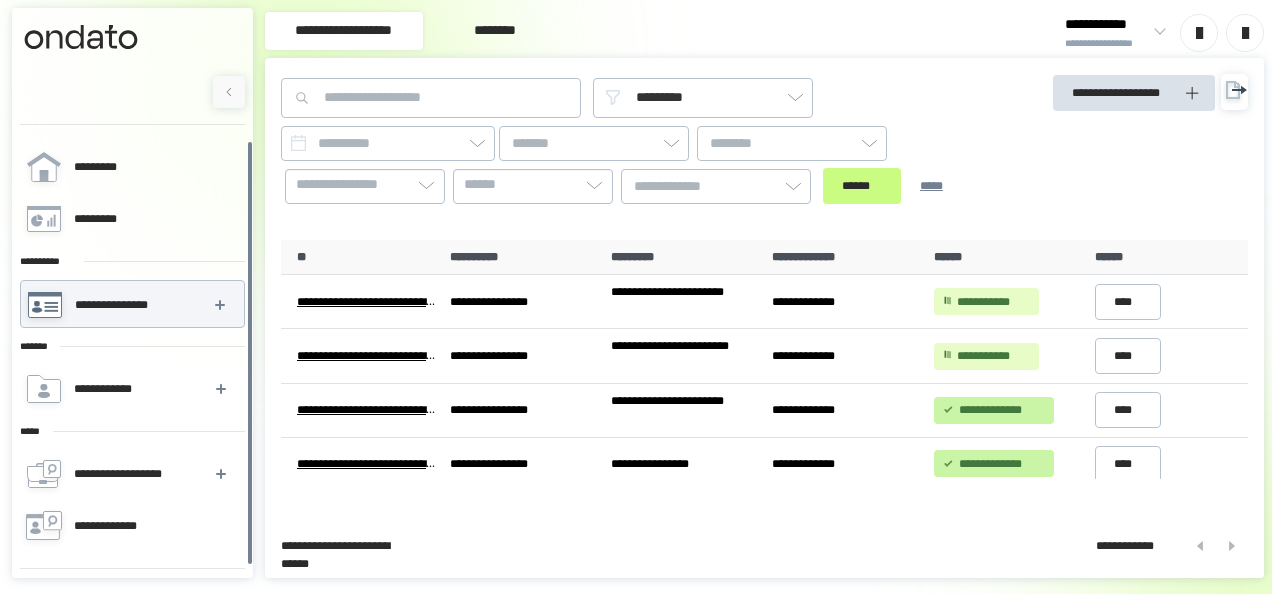 click on "**********" at bounding box center [1106, 25] 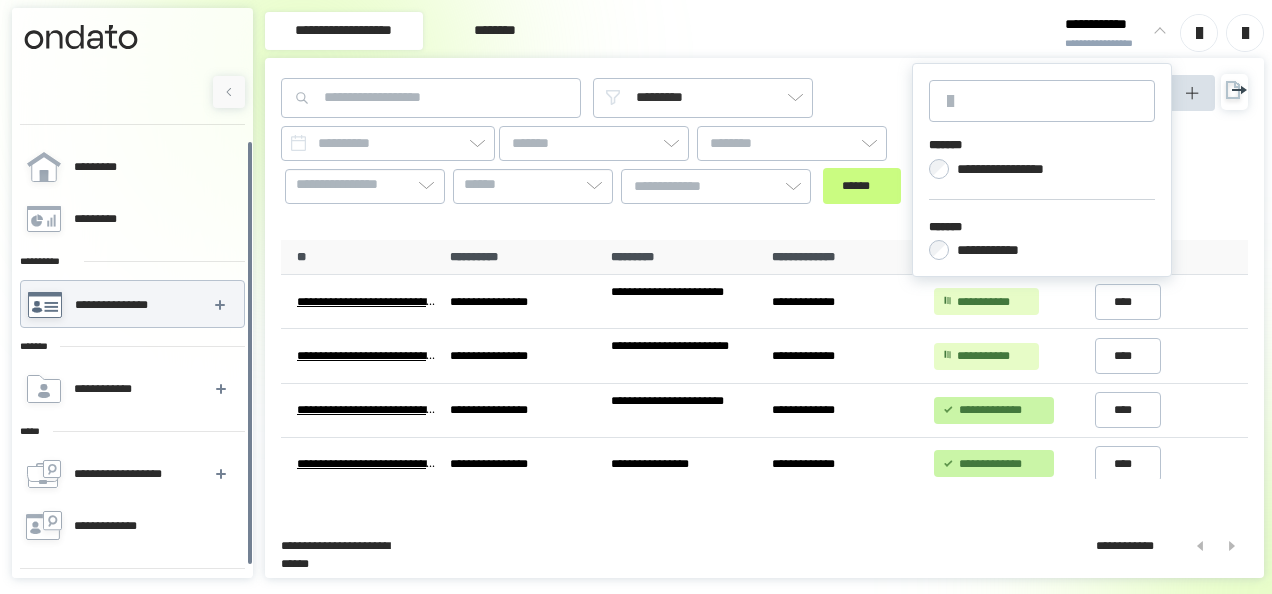 click at bounding box center [1156, 33] 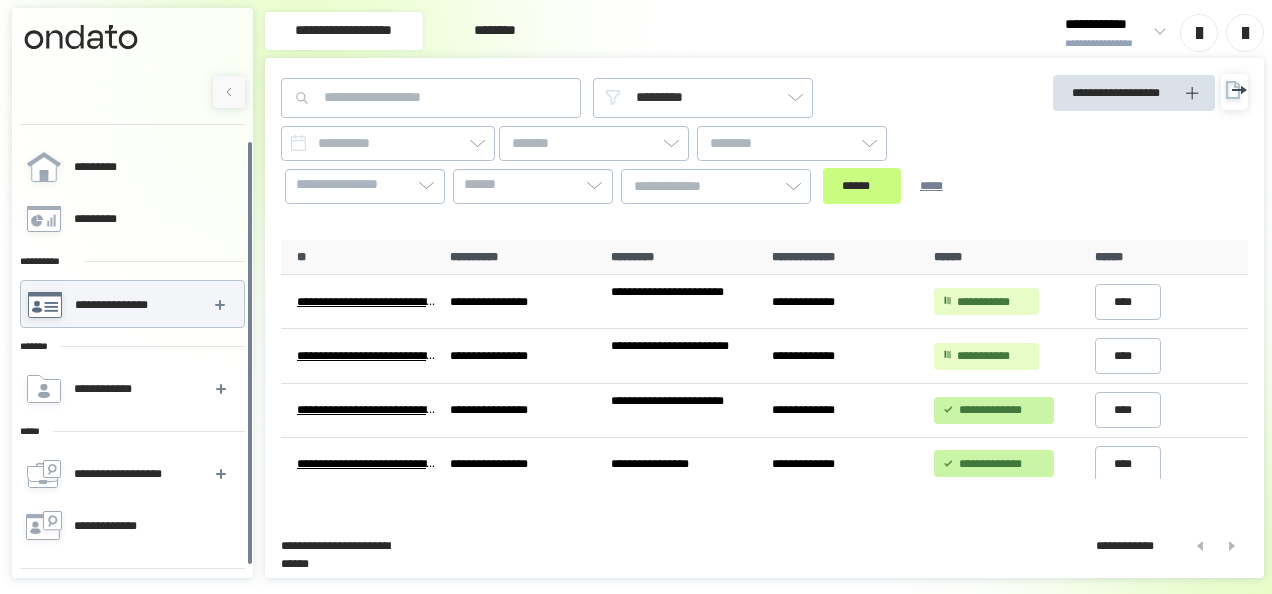 click on "[FIRST] [LAST]" at bounding box center [1160, 33] 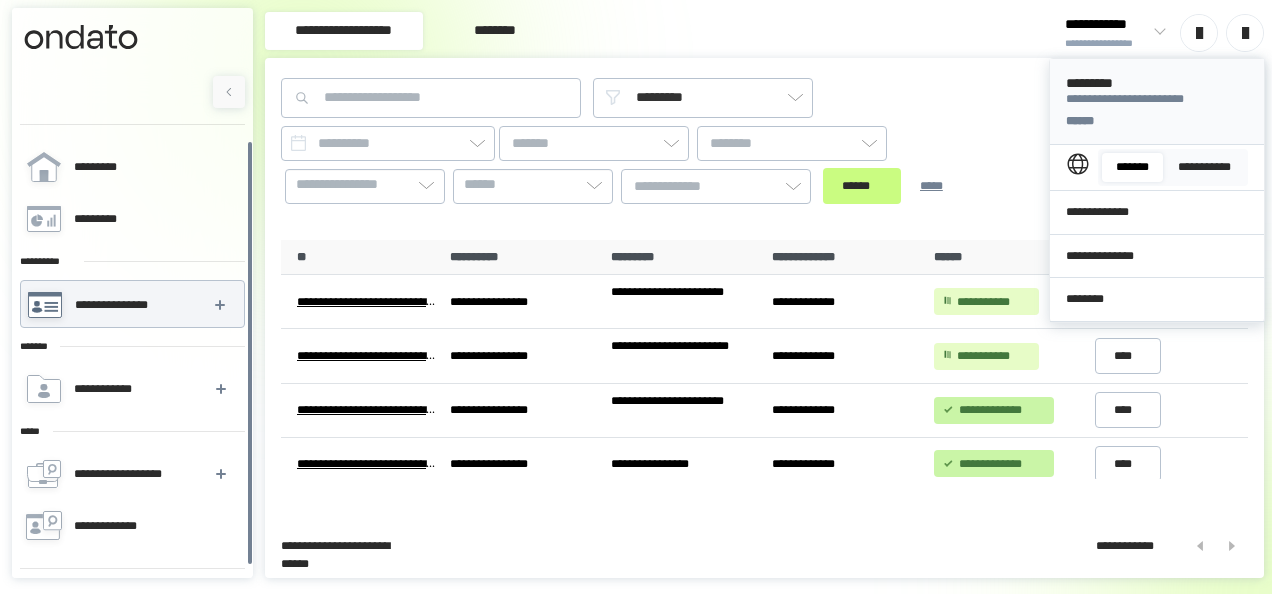 click on "[FIRST] [LAST] [STREET] [CITY], [STATE] [ZIP]" at bounding box center (1157, 190) 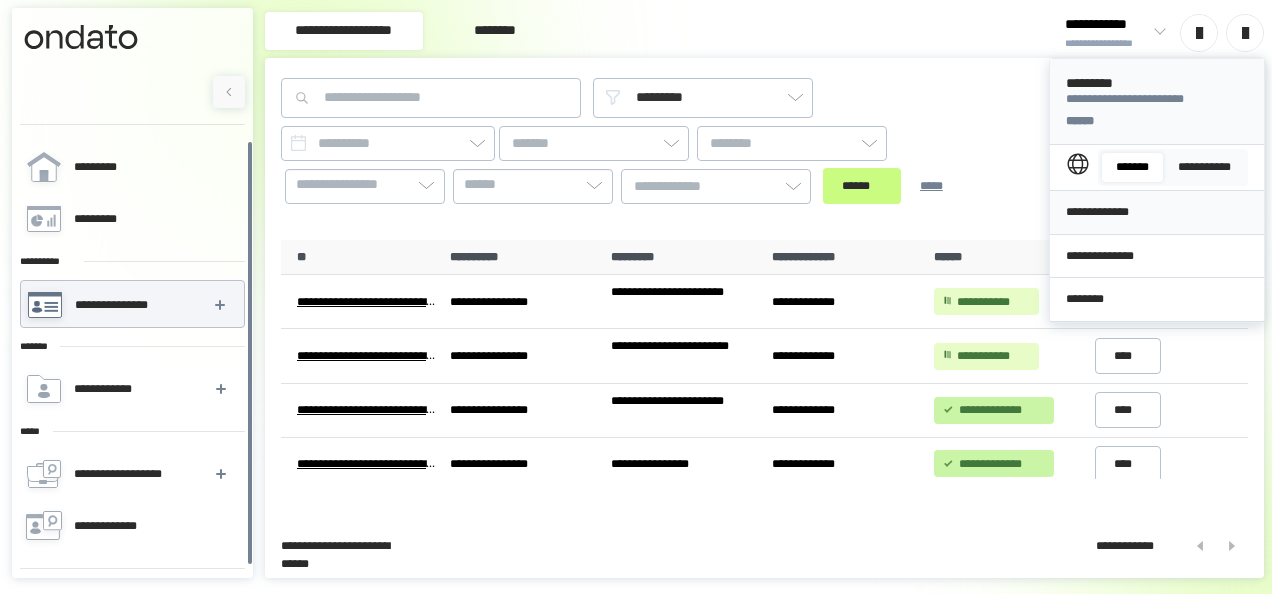 click on "**********" at bounding box center (1157, 212) 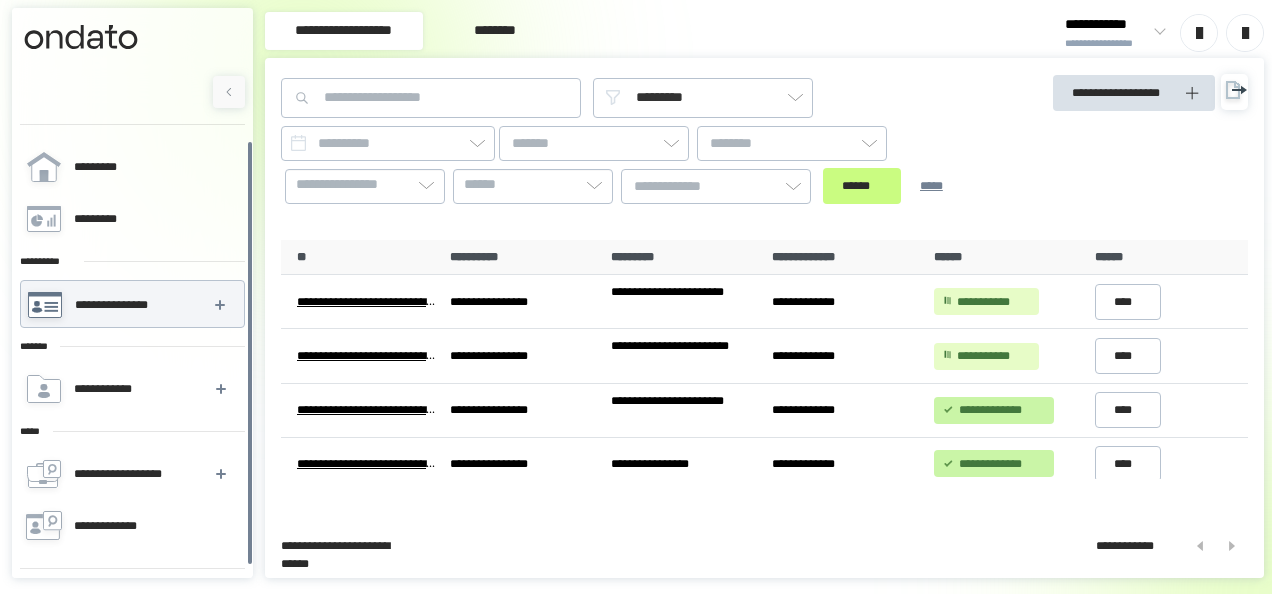 click at bounding box center (1156, 33) 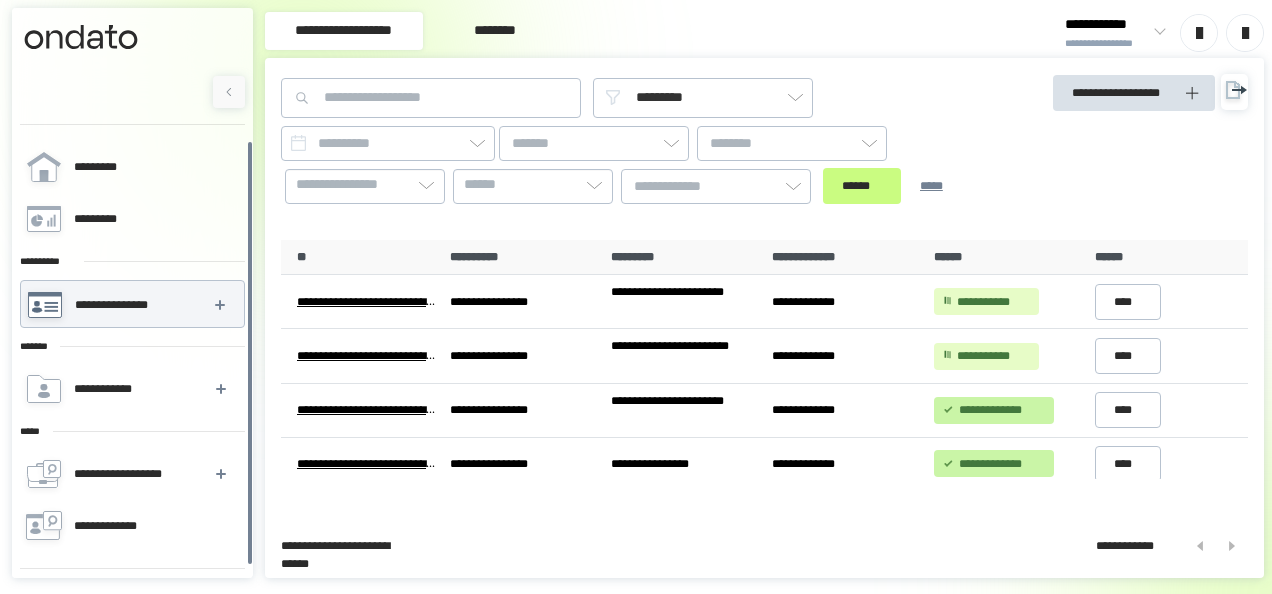 click at bounding box center (1245, 33) 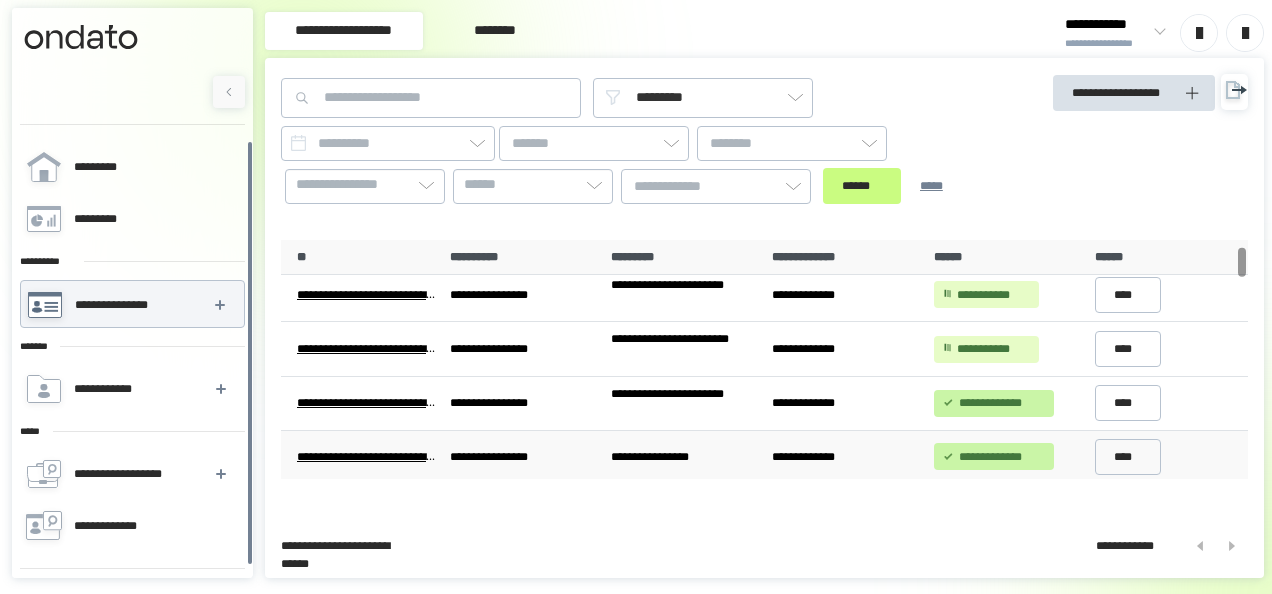 scroll, scrollTop: 0, scrollLeft: 0, axis: both 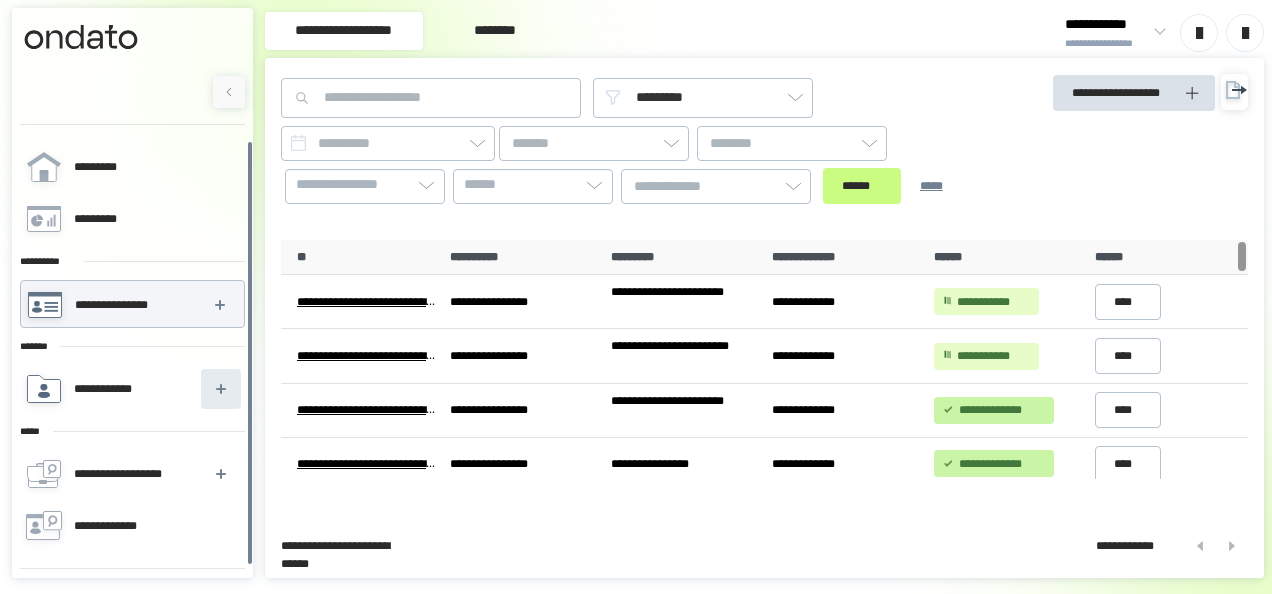 click at bounding box center [221, 389] 